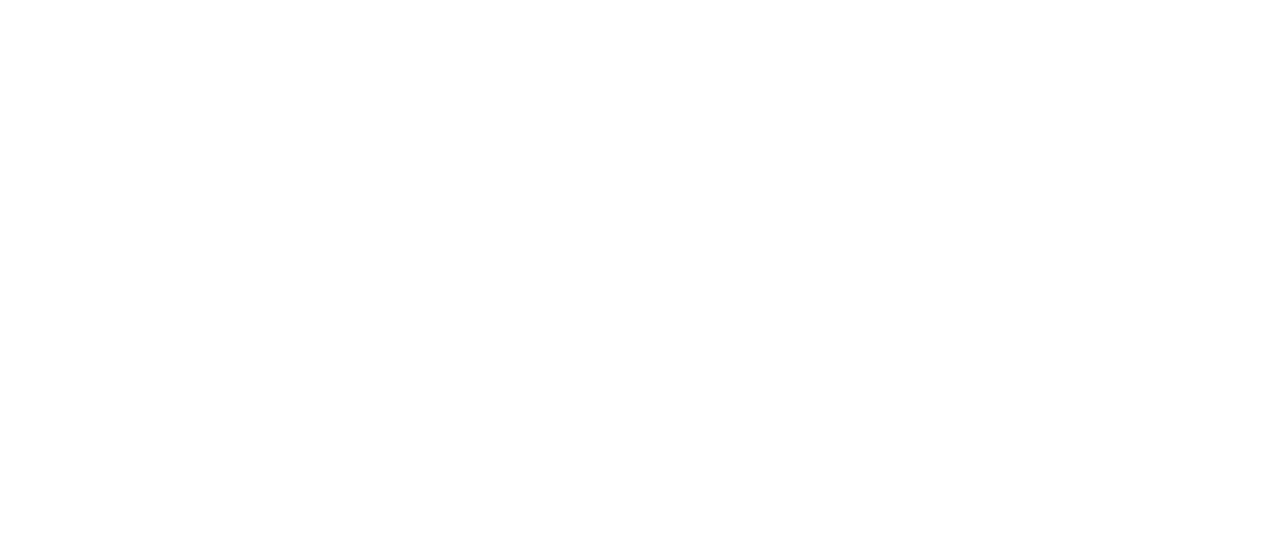 scroll, scrollTop: 0, scrollLeft: 0, axis: both 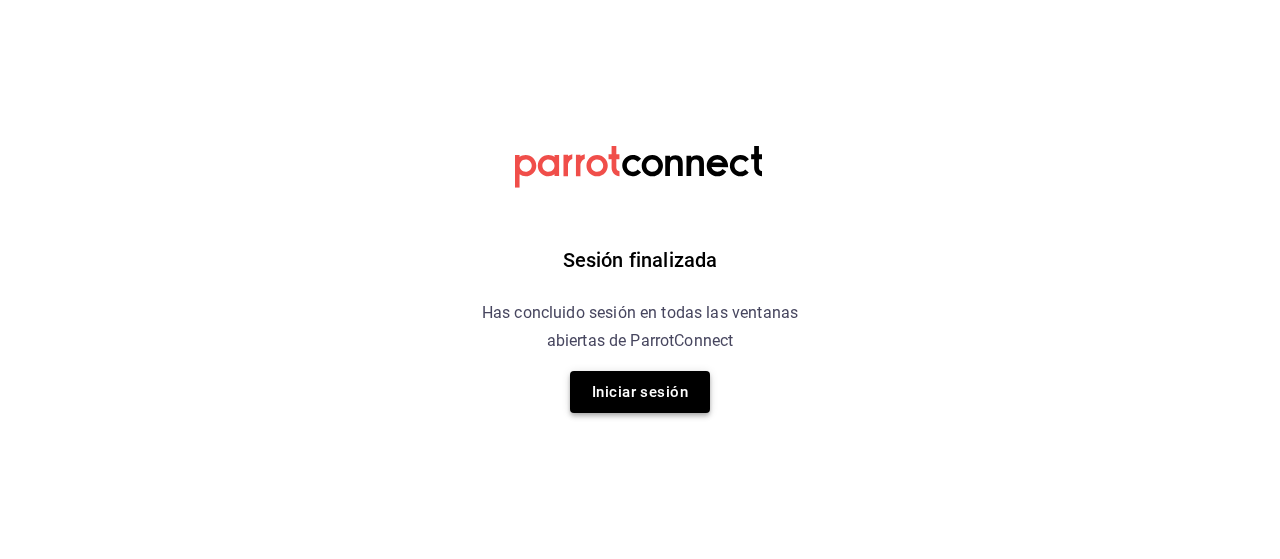 click on "Iniciar sesión" at bounding box center [640, 392] 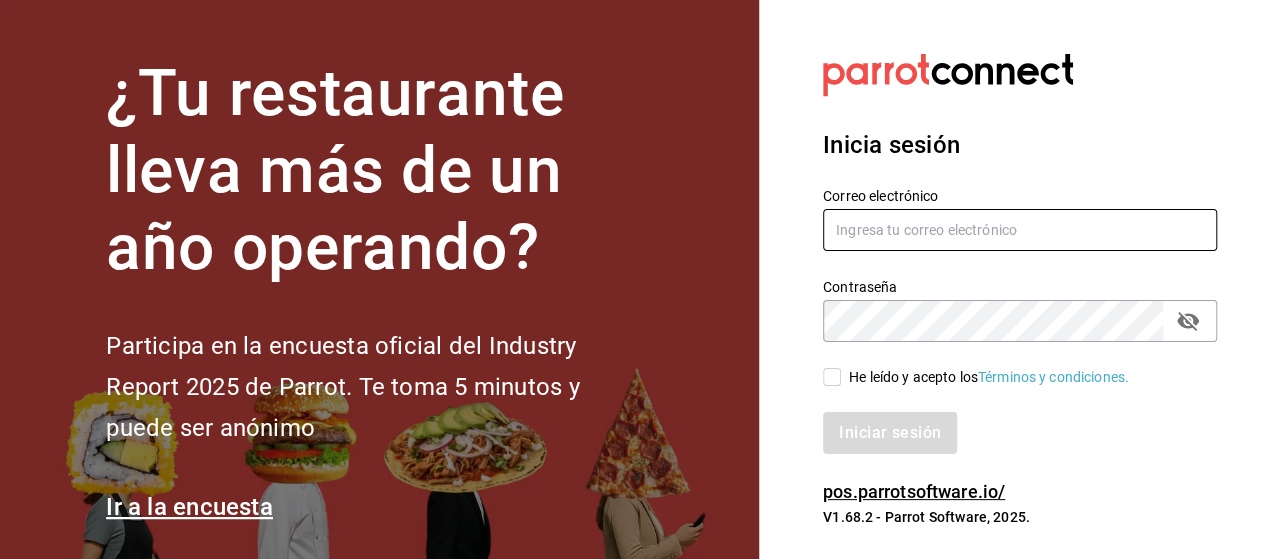 click at bounding box center [1020, 230] 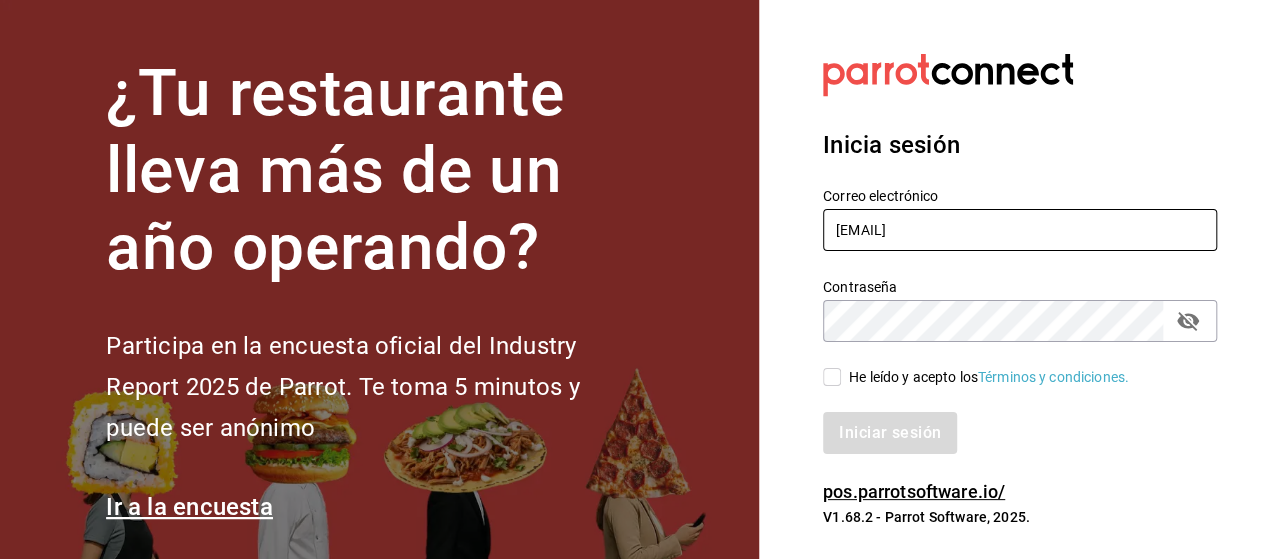 type on "[EMAIL]" 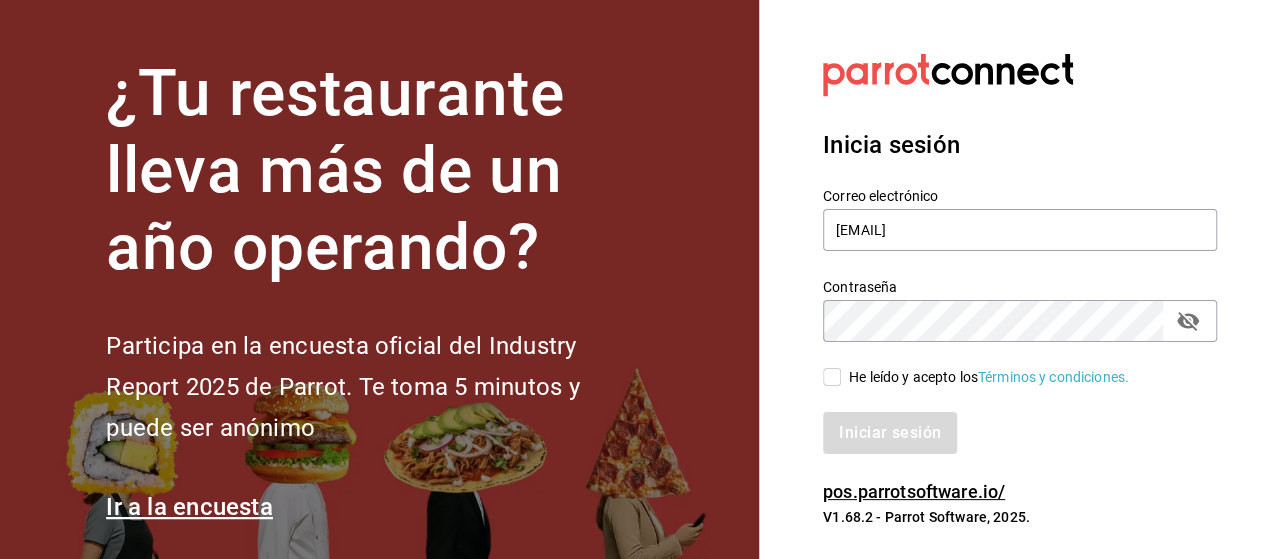 click 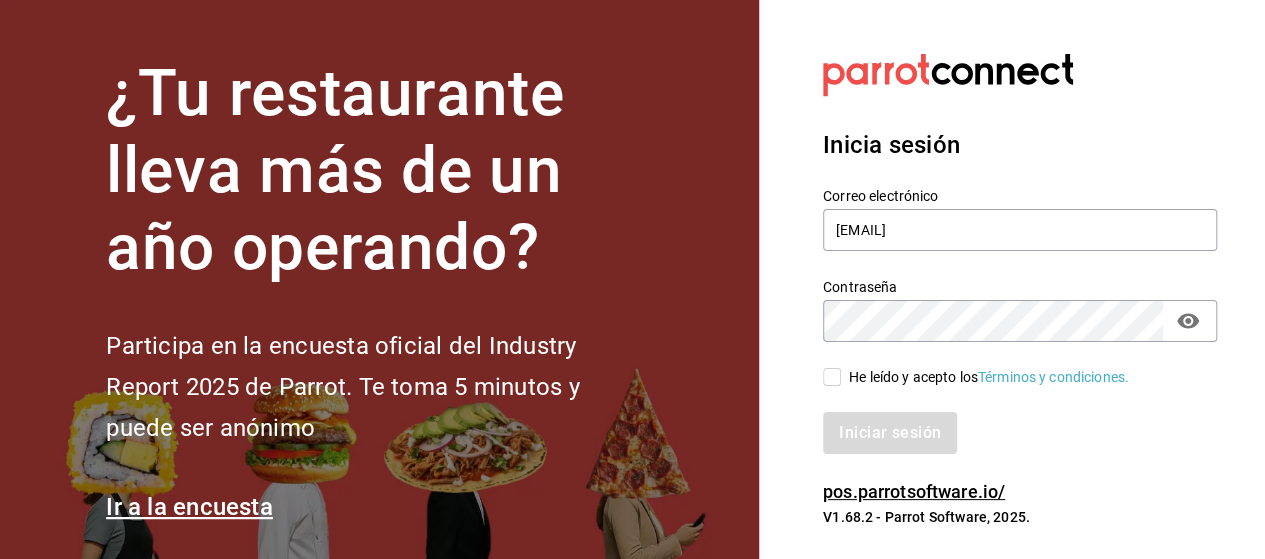 click on "He leído y acepto los  Términos y condiciones." at bounding box center [832, 377] 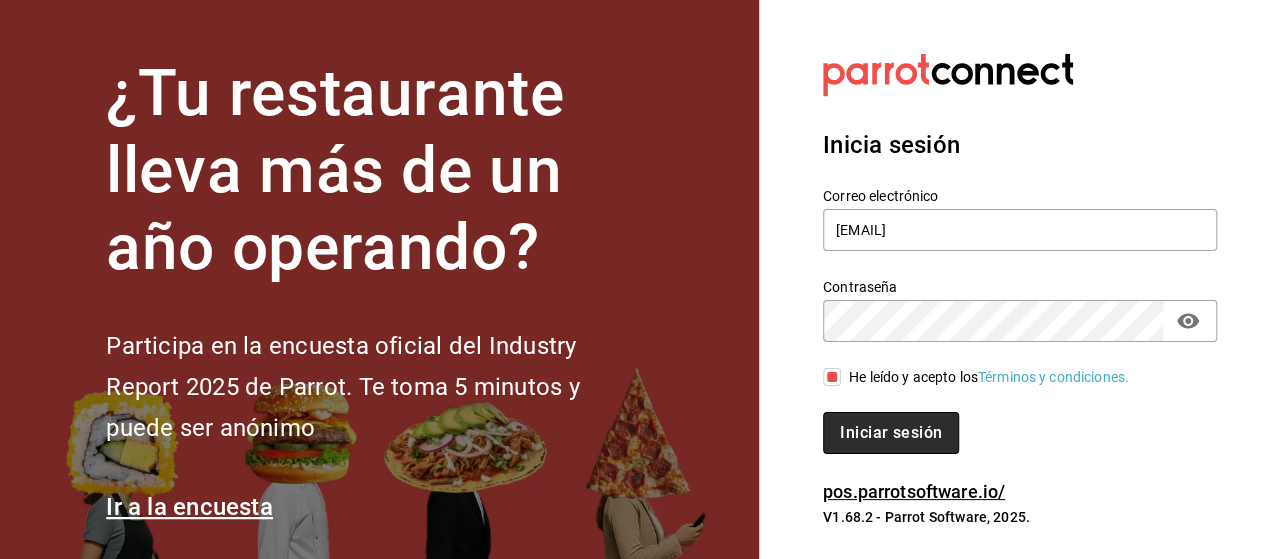 click on "Iniciar sesión" at bounding box center [891, 433] 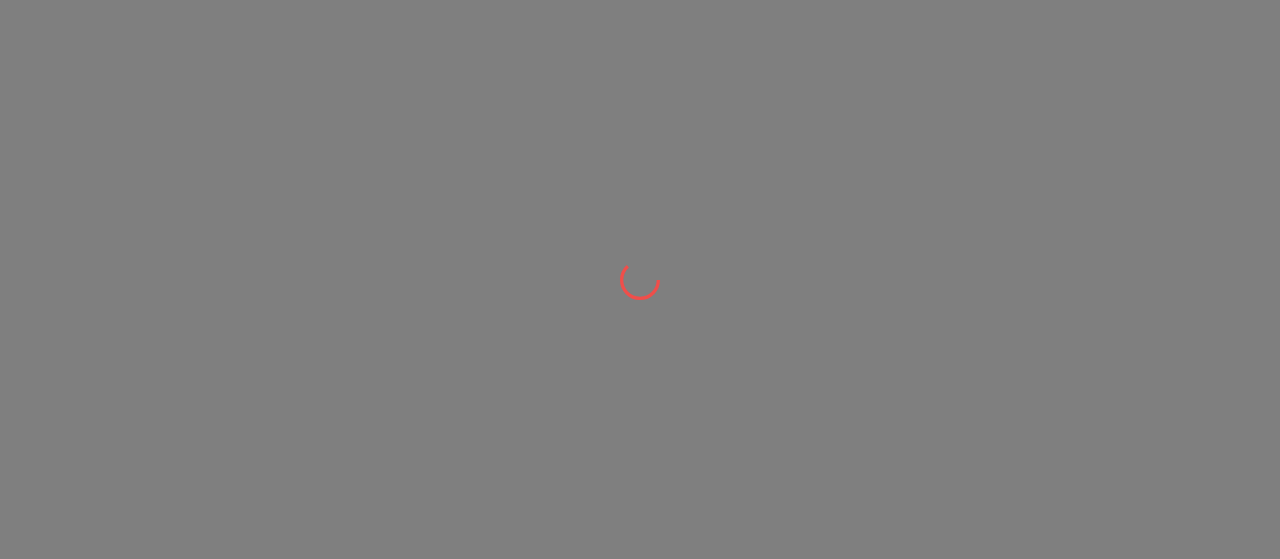 scroll, scrollTop: 0, scrollLeft: 0, axis: both 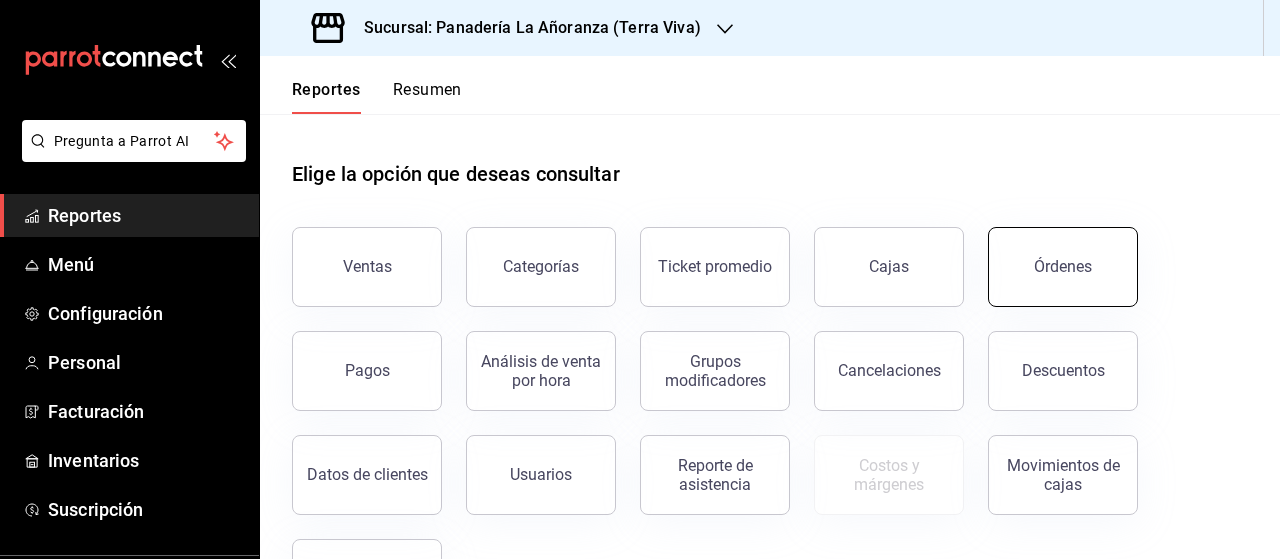click on "Órdenes" at bounding box center (1063, 267) 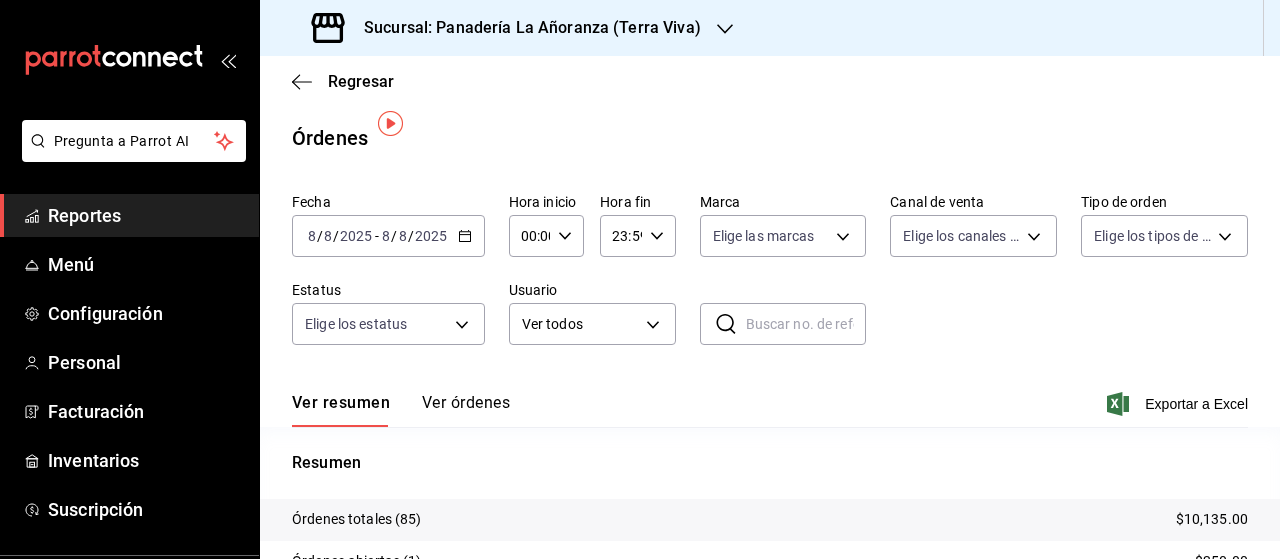 scroll, scrollTop: 200, scrollLeft: 0, axis: vertical 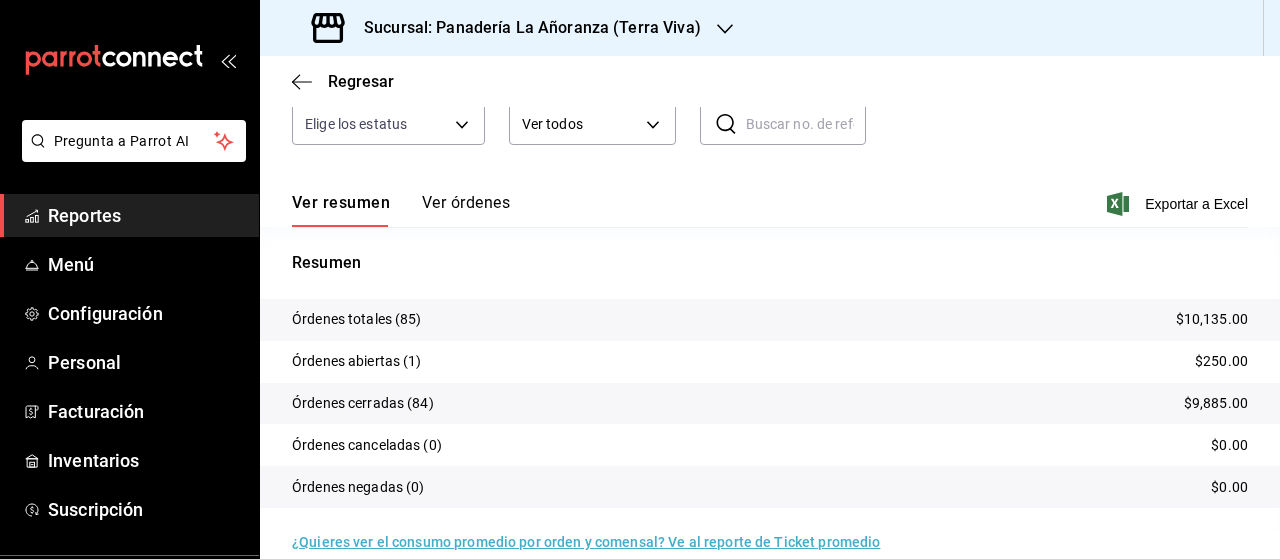 click on "Sucursal: Panadería La Añoranza (Terra Viva)" at bounding box center (524, 28) 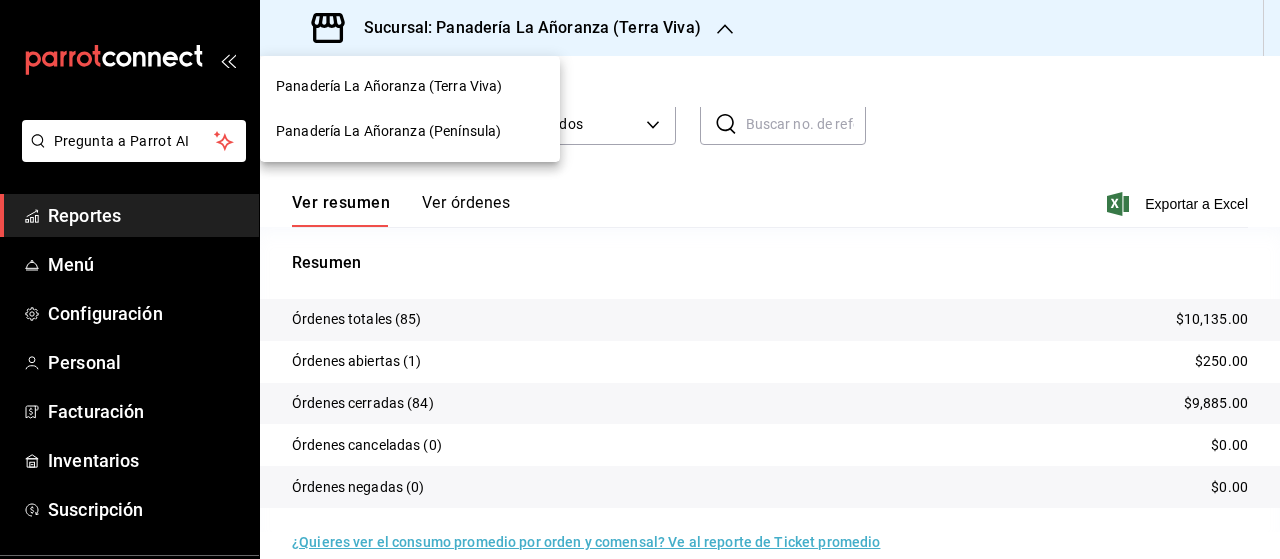 click on "Panadería La Añoranza (Península)" at bounding box center [388, 131] 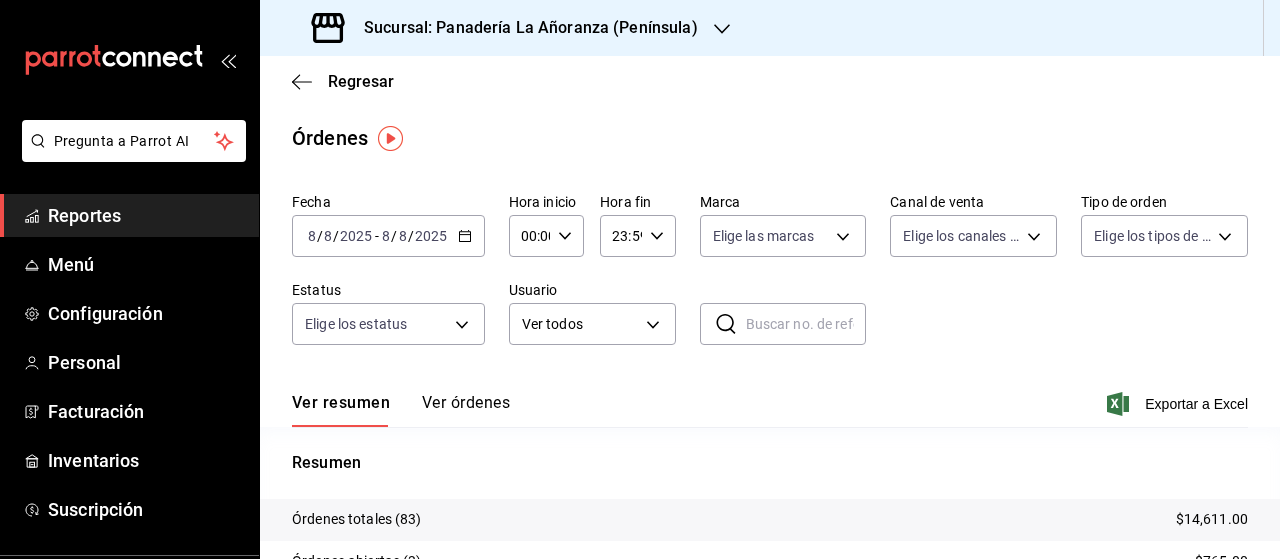 click on "Reportes" at bounding box center [145, 215] 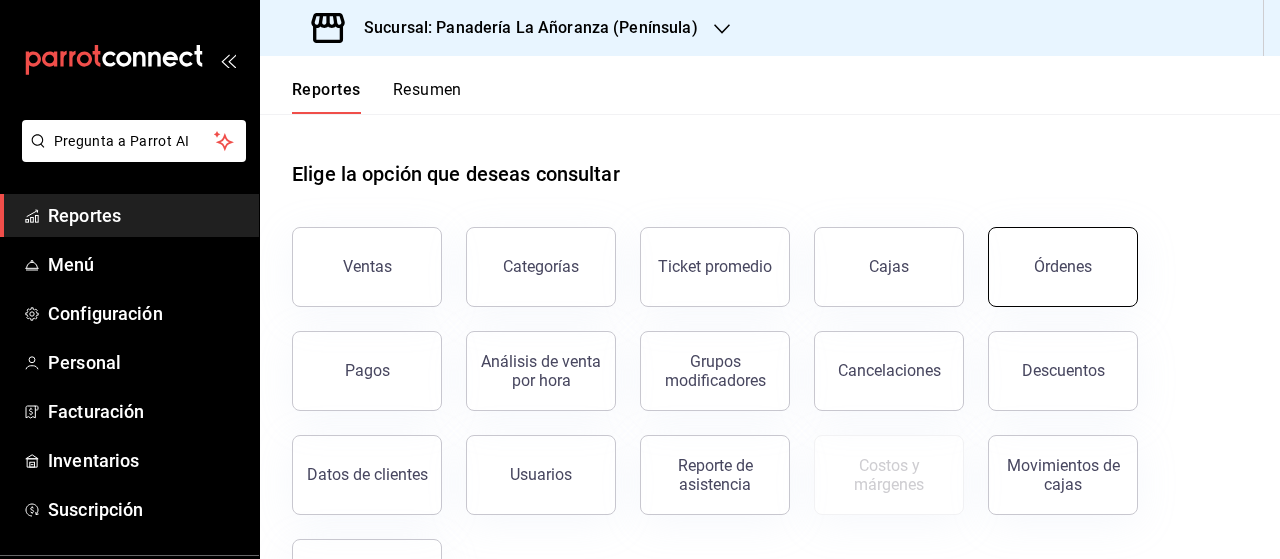 click on "Órdenes" at bounding box center (1063, 267) 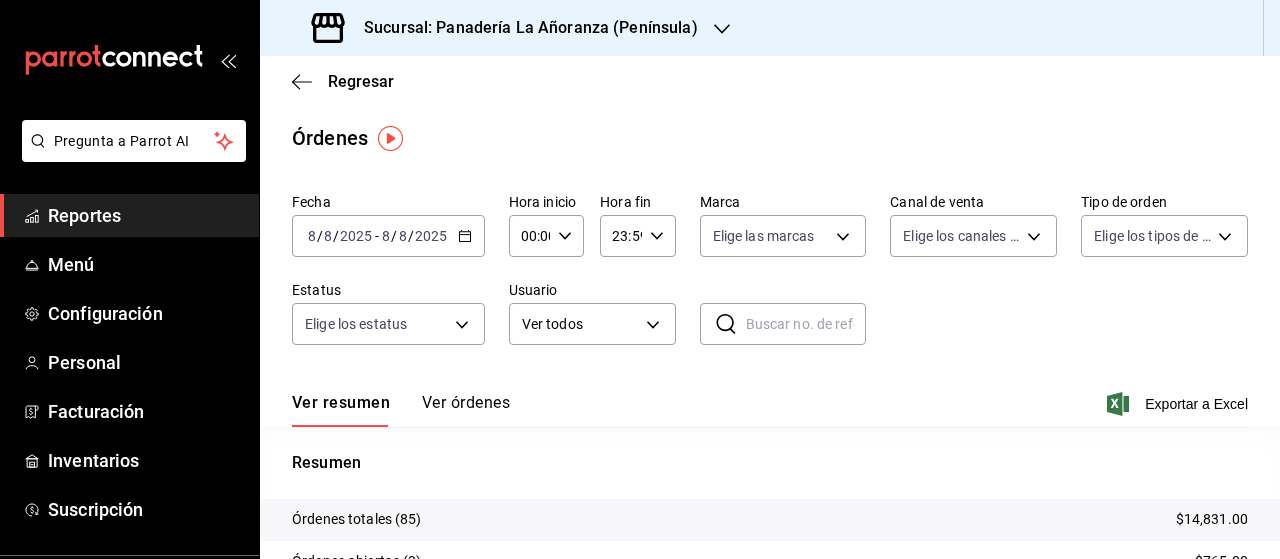 click on "Sucursal: Panadería La Añoranza (Península)" at bounding box center (523, 28) 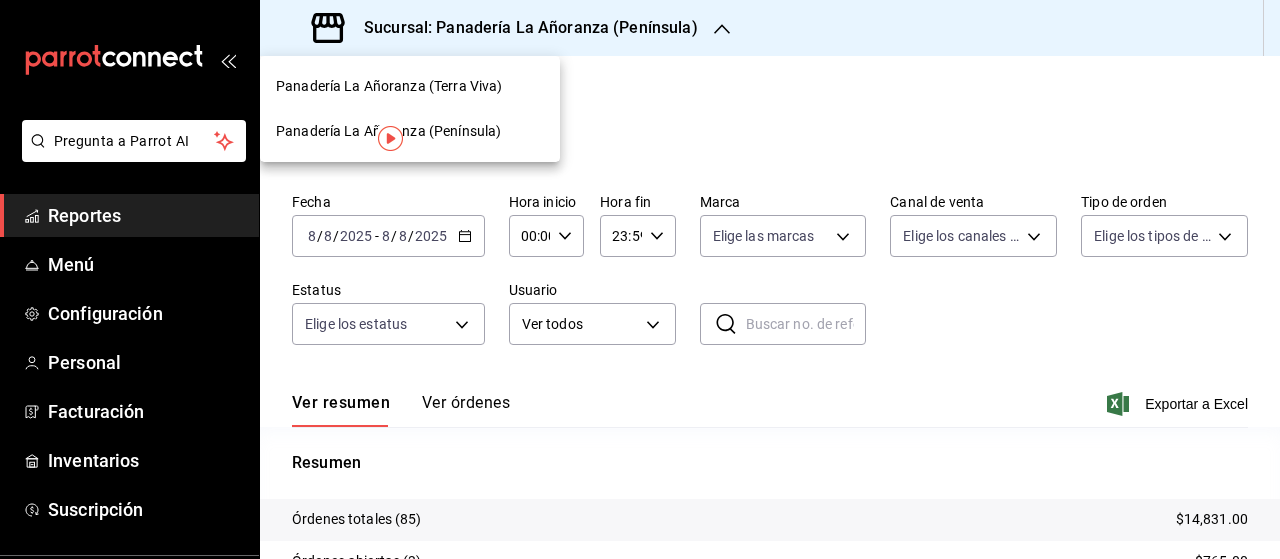 click on "Panadería La Añoranza (Terra Viva)" at bounding box center (389, 86) 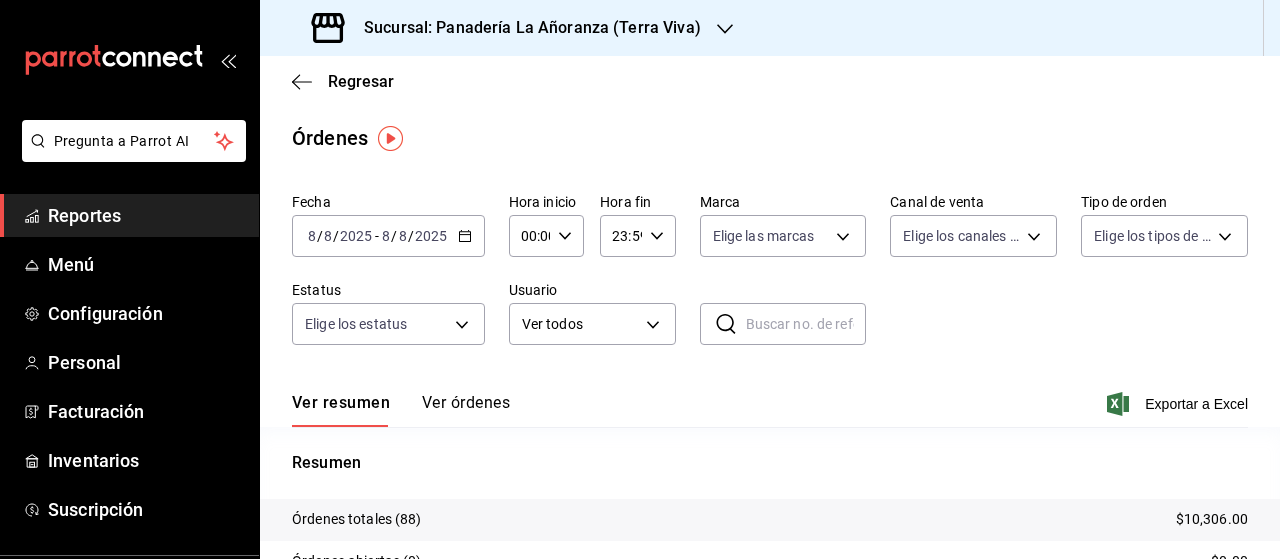click on "Reportes" at bounding box center (145, 215) 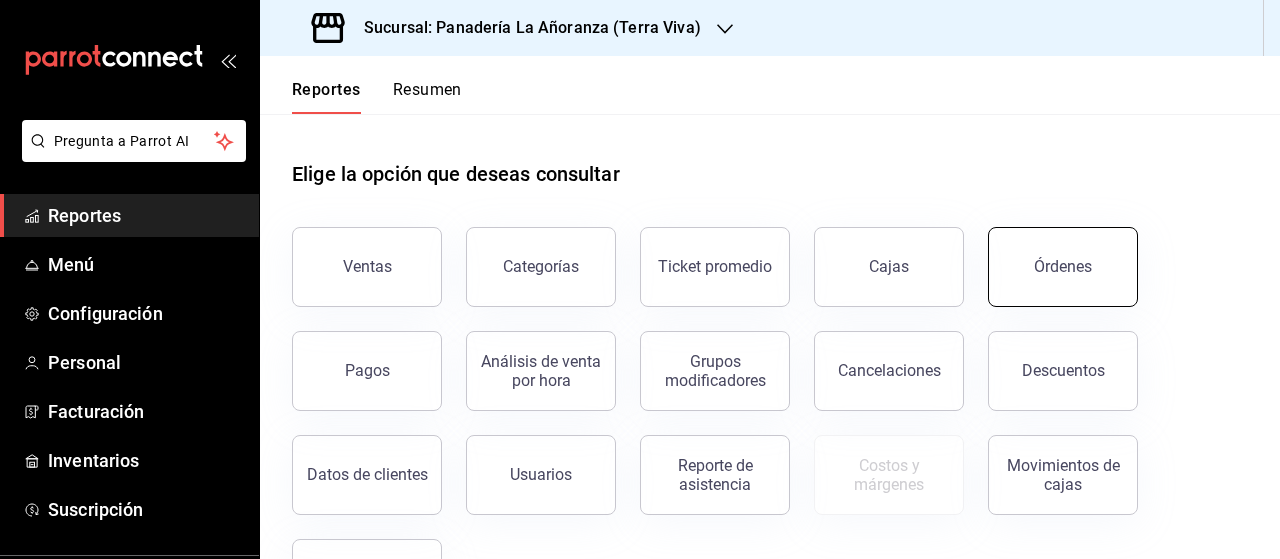 click on "Órdenes" at bounding box center (1063, 266) 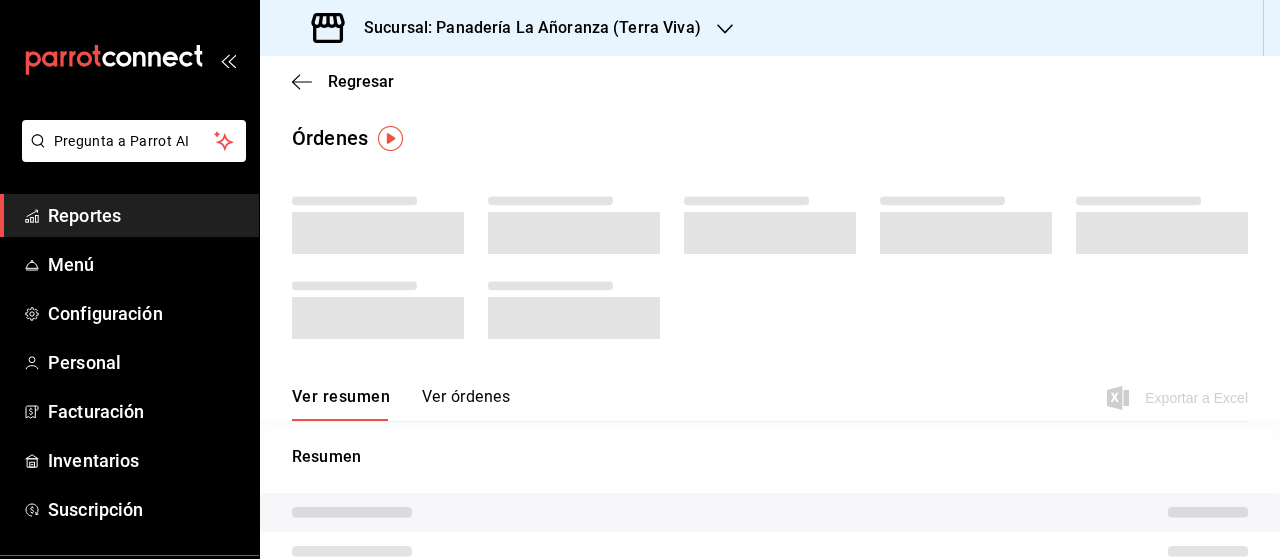 click at bounding box center (770, 274) 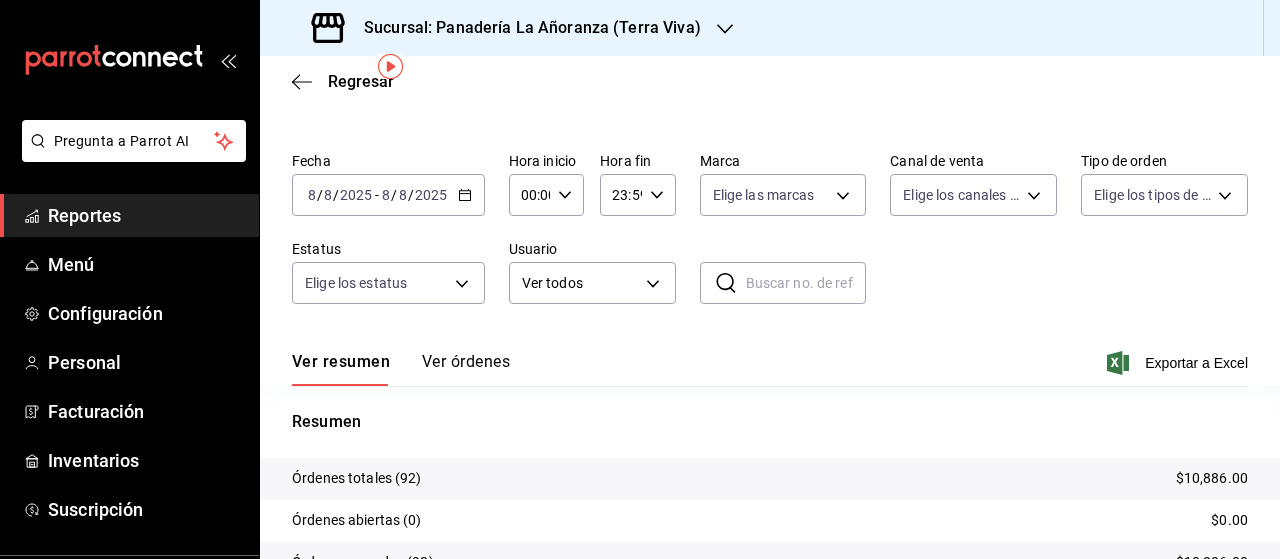 scroll, scrollTop: 0, scrollLeft: 0, axis: both 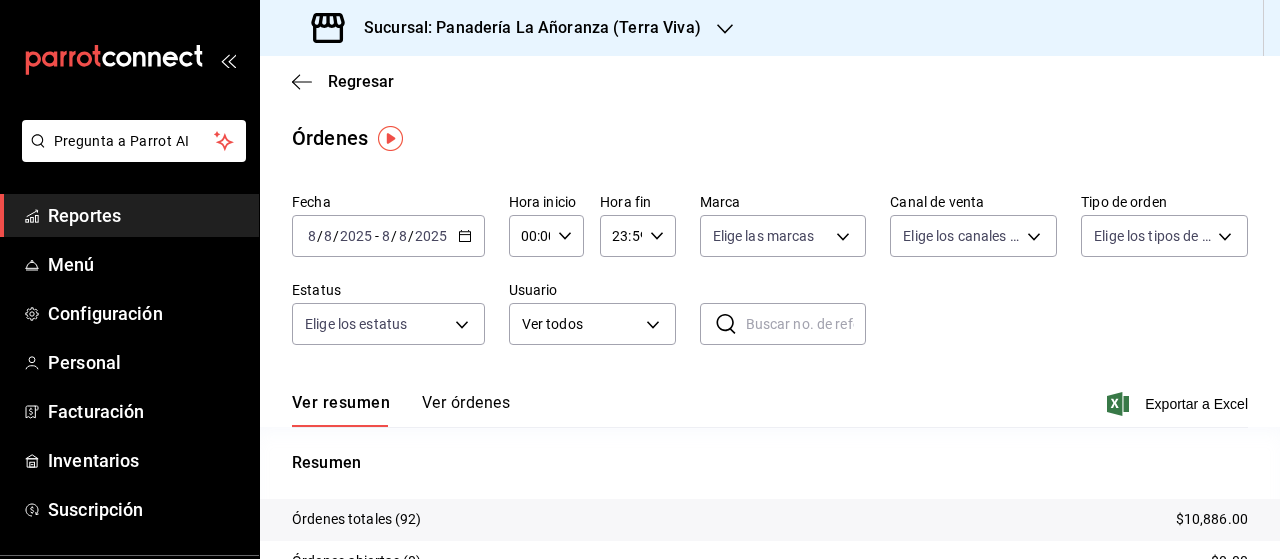 click on "Sucursal: Panadería La Añoranza (Terra Viva)" at bounding box center (508, 28) 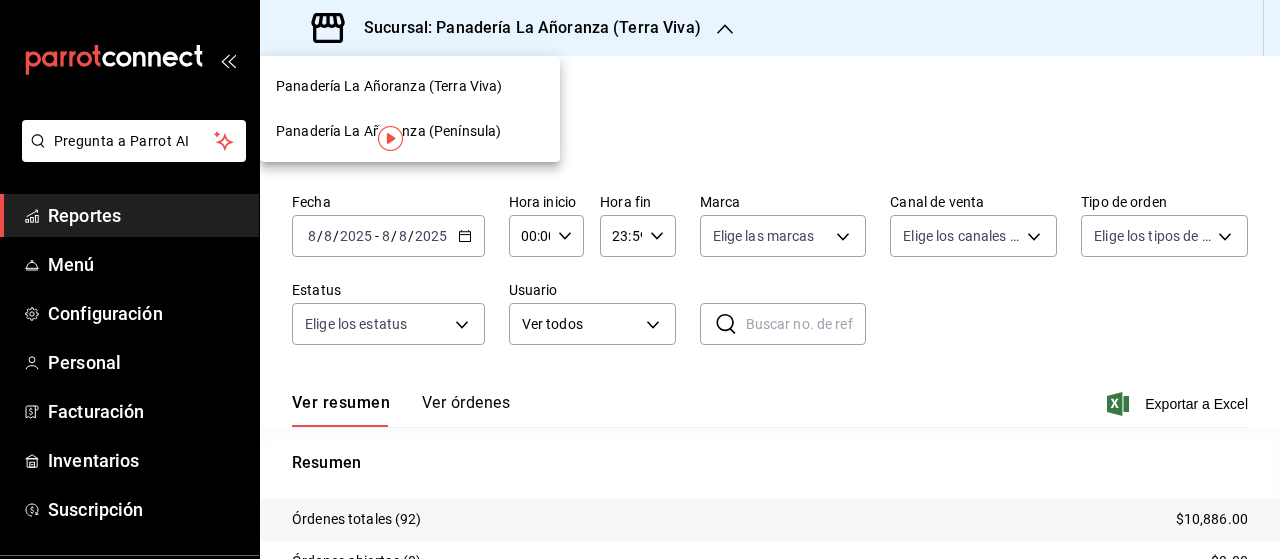 click on "Panadería La Añoranza (Península)" at bounding box center [388, 131] 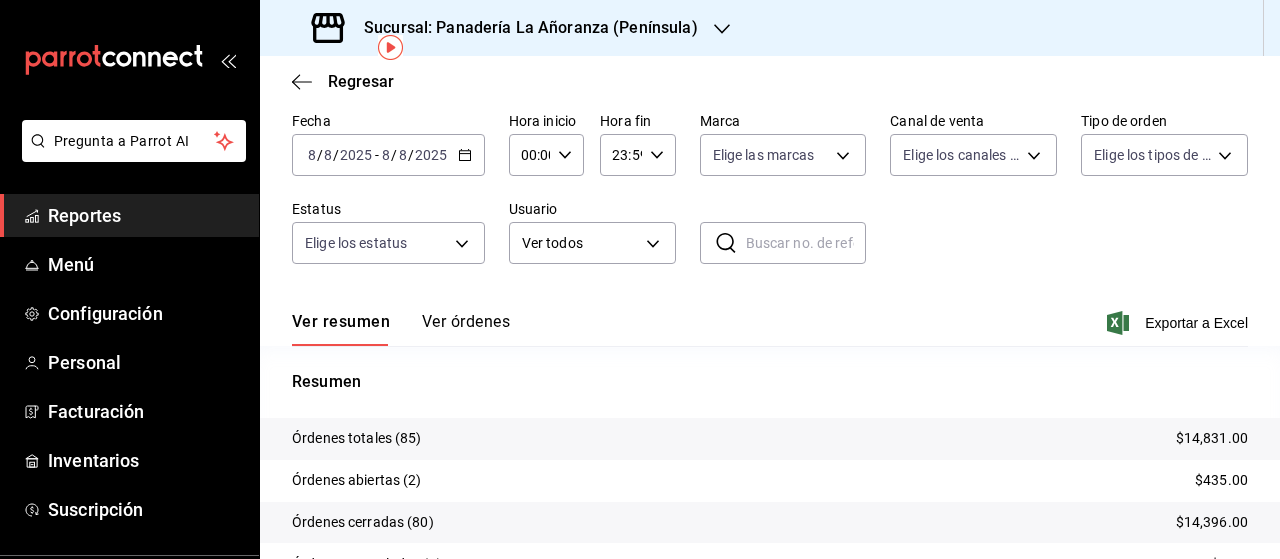 scroll, scrollTop: 100, scrollLeft: 0, axis: vertical 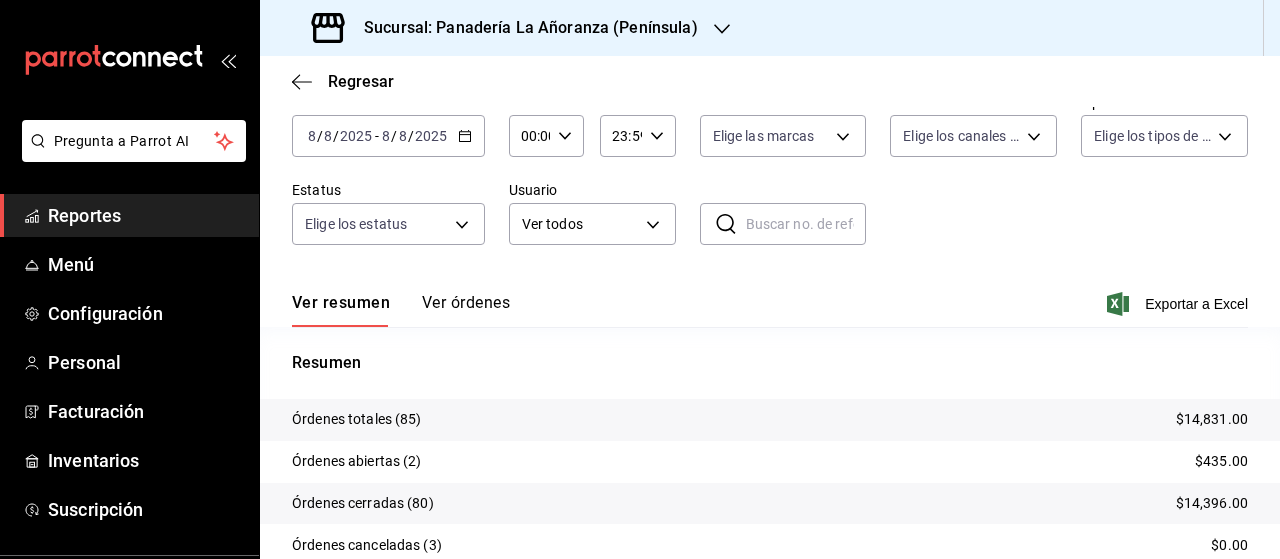 click 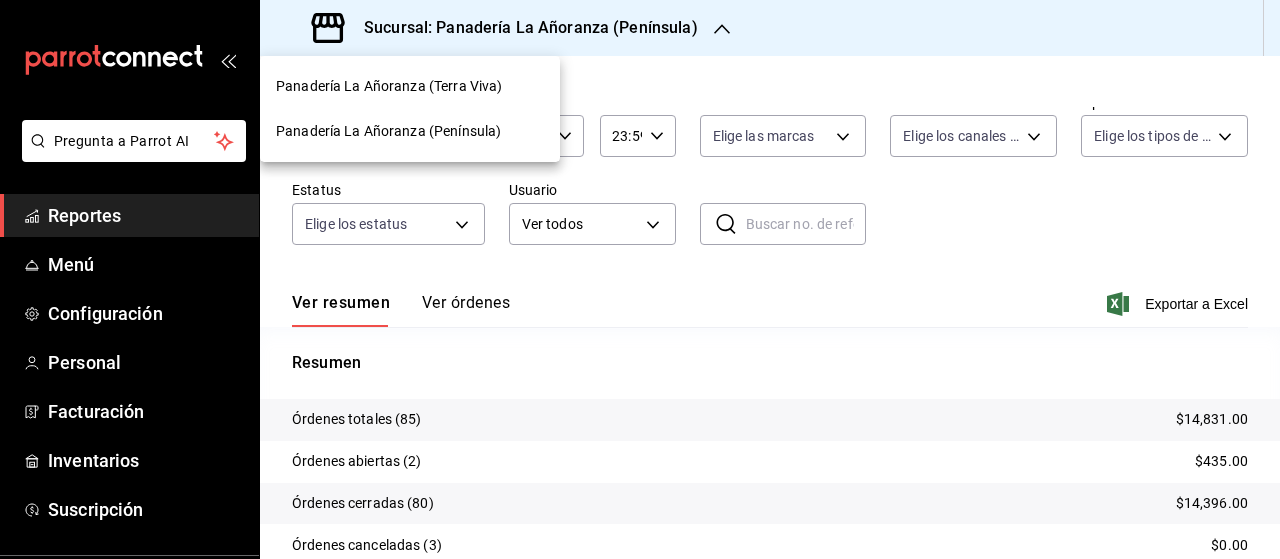click on "Panadería La Añoranza (Terra Viva)" at bounding box center (389, 86) 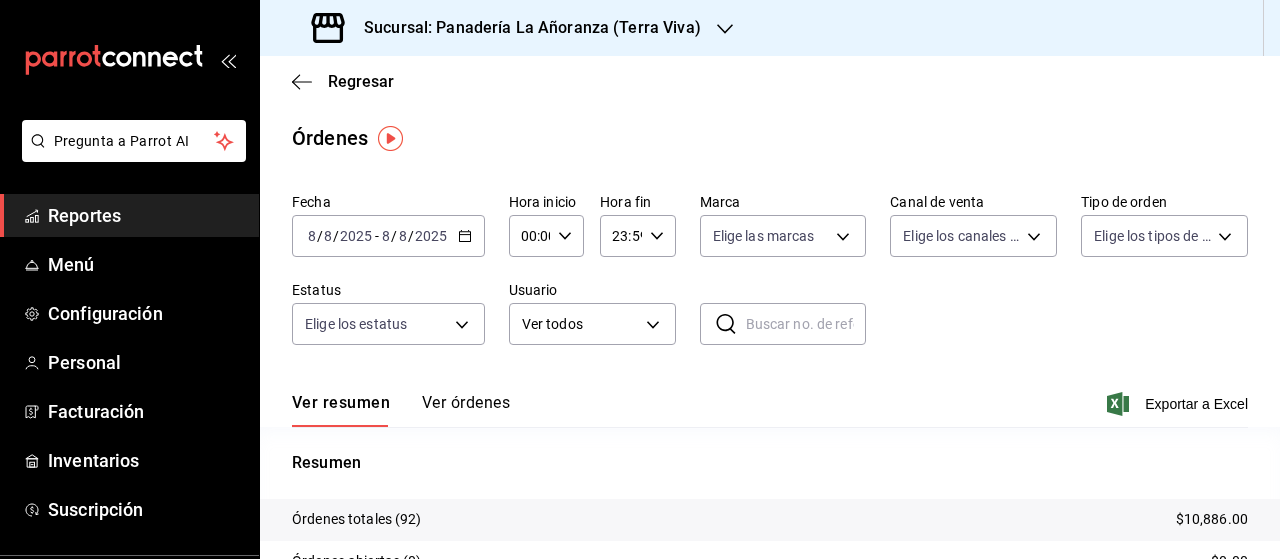 scroll, scrollTop: 100, scrollLeft: 0, axis: vertical 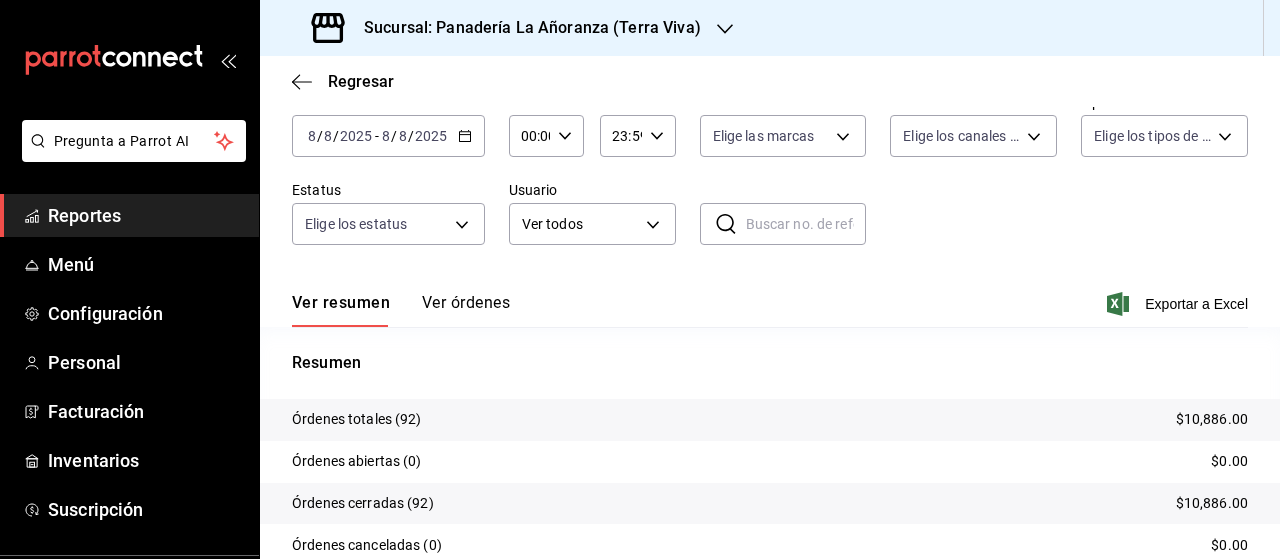 click on "2025-08-08 8 / 8 / 2025 - 2025-08-08 8 / 8 / 2025" at bounding box center [388, 136] 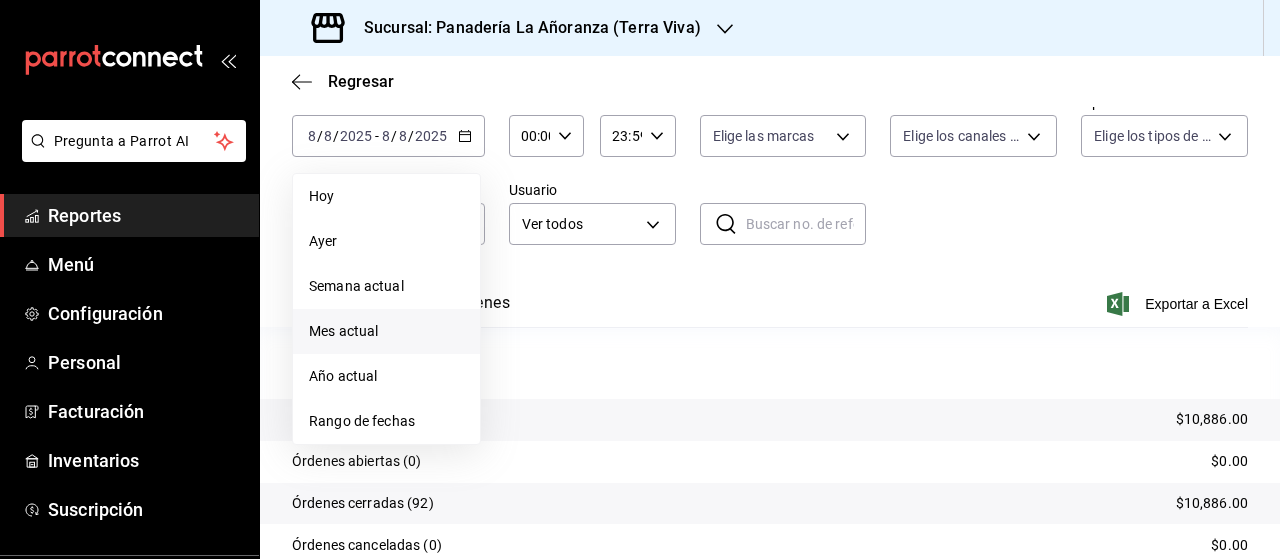 click on "Mes actual" at bounding box center (386, 331) 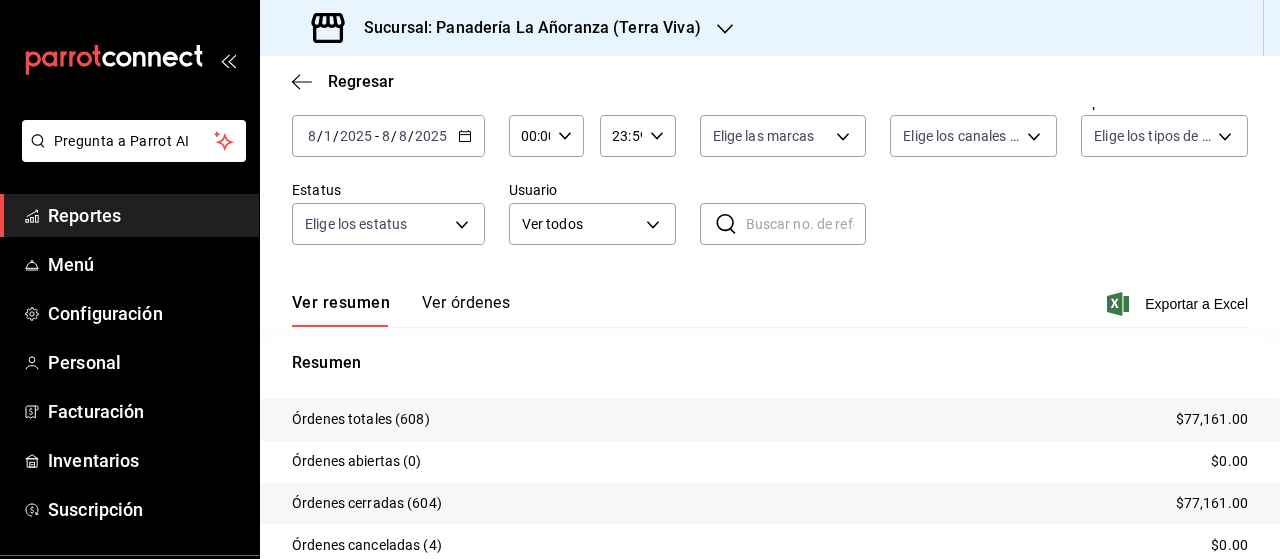 click on "Sucursal: Panadería La Añoranza (Terra Viva)" at bounding box center [524, 28] 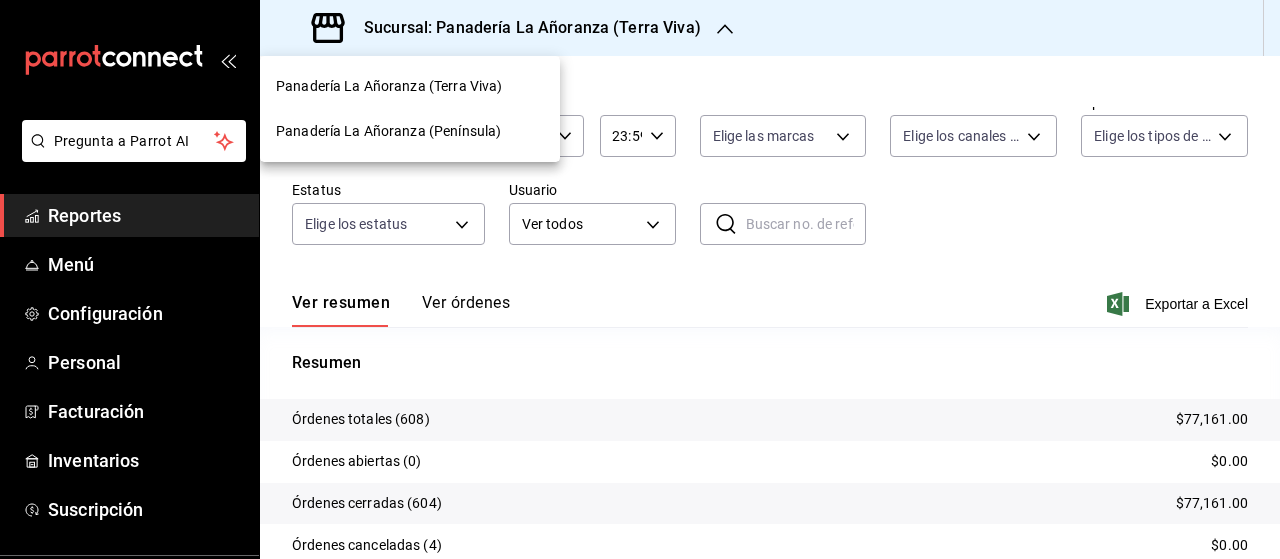 click on "Panadería La Añoranza (Península)" at bounding box center (388, 131) 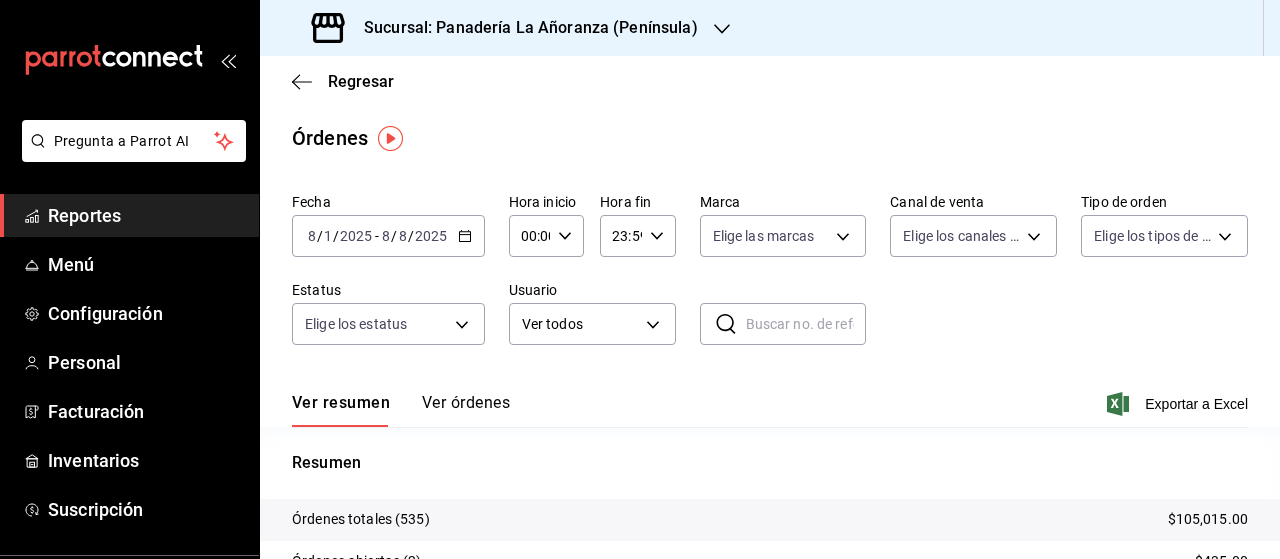 click on "Reportes" at bounding box center [145, 215] 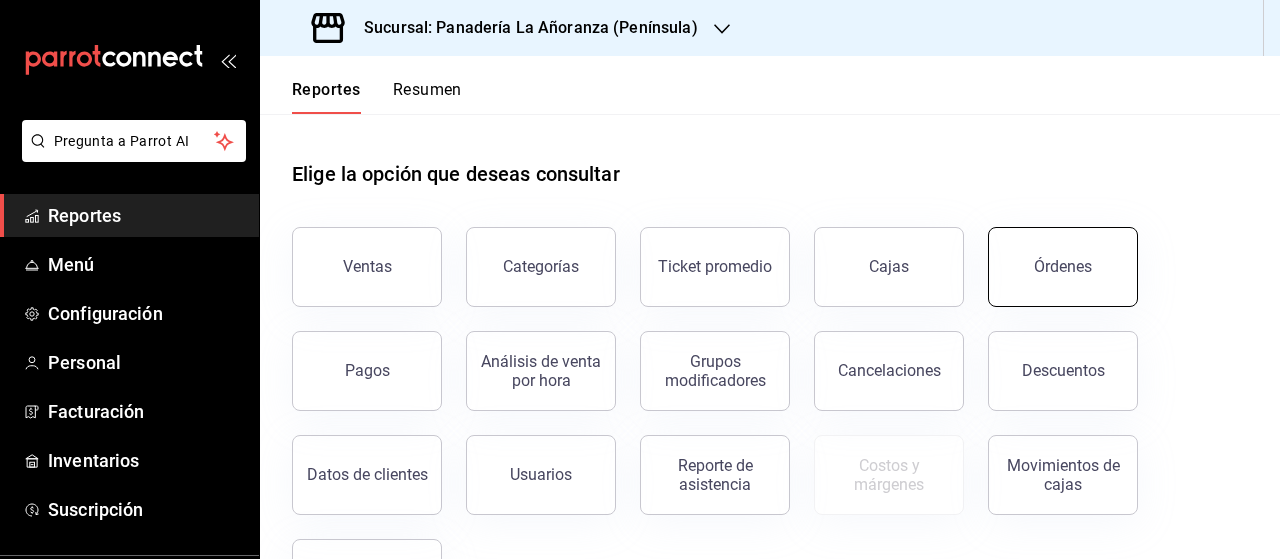 click on "Órdenes" at bounding box center [1063, 267] 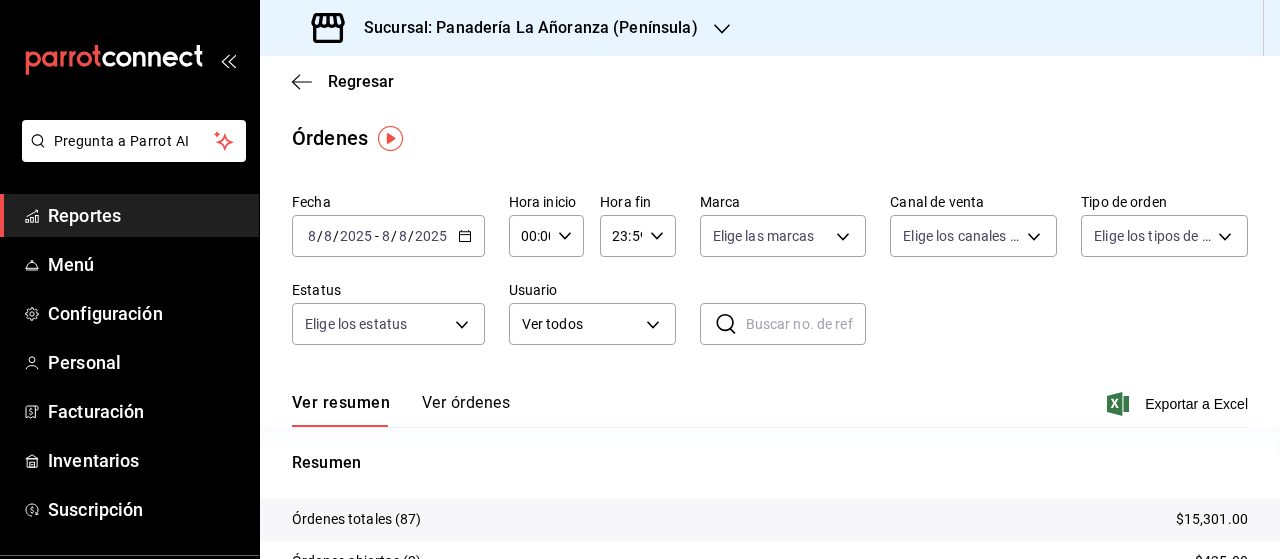 click on "Reportes" at bounding box center [145, 215] 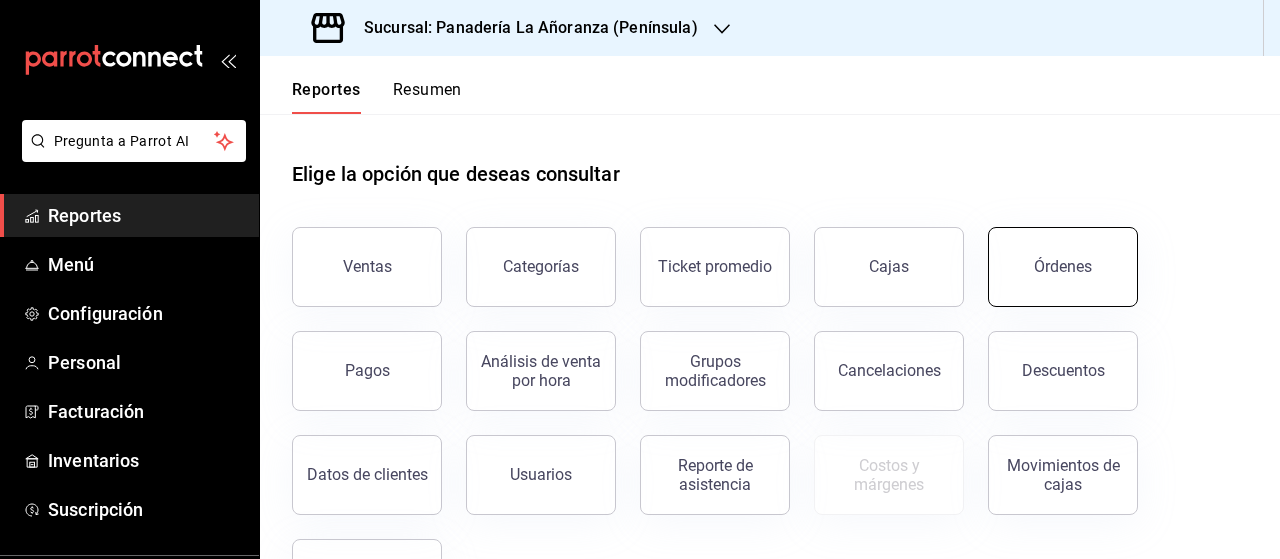 click on "Órdenes" at bounding box center (1063, 266) 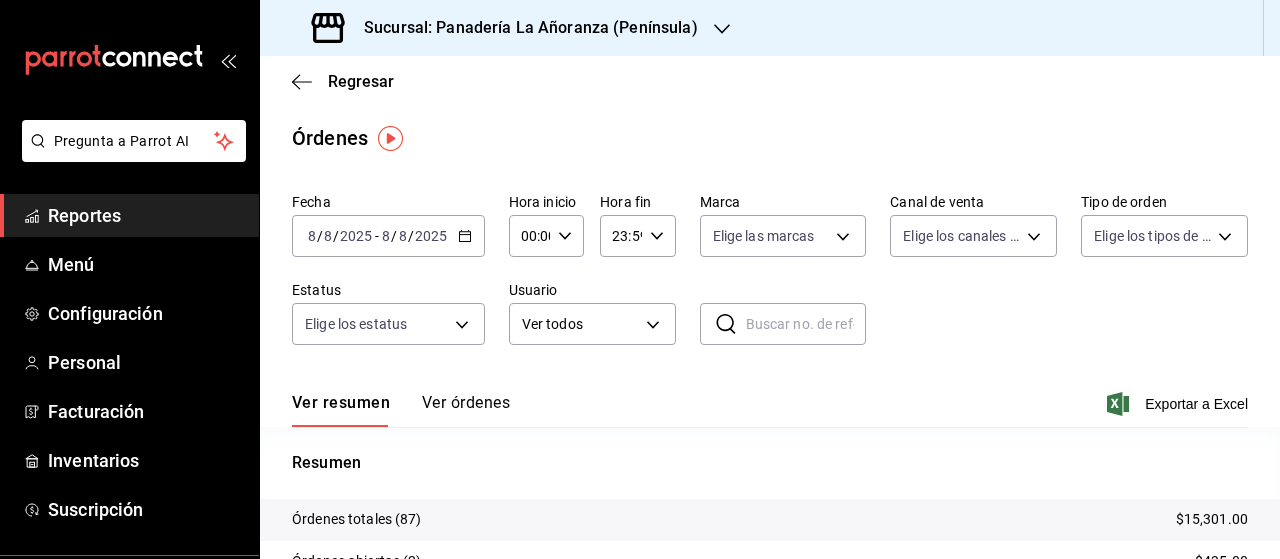 click on "Sucursal: Panadería La Añoranza (Península)" at bounding box center (507, 28) 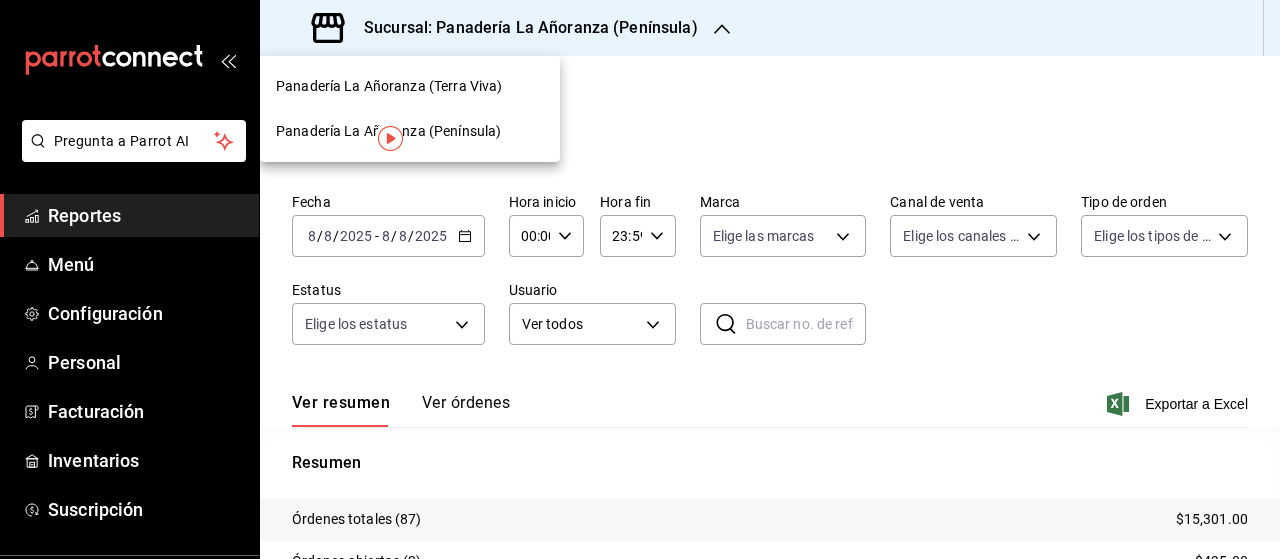 click on "Panadería La Añoranza (Terra Viva)" at bounding box center (389, 86) 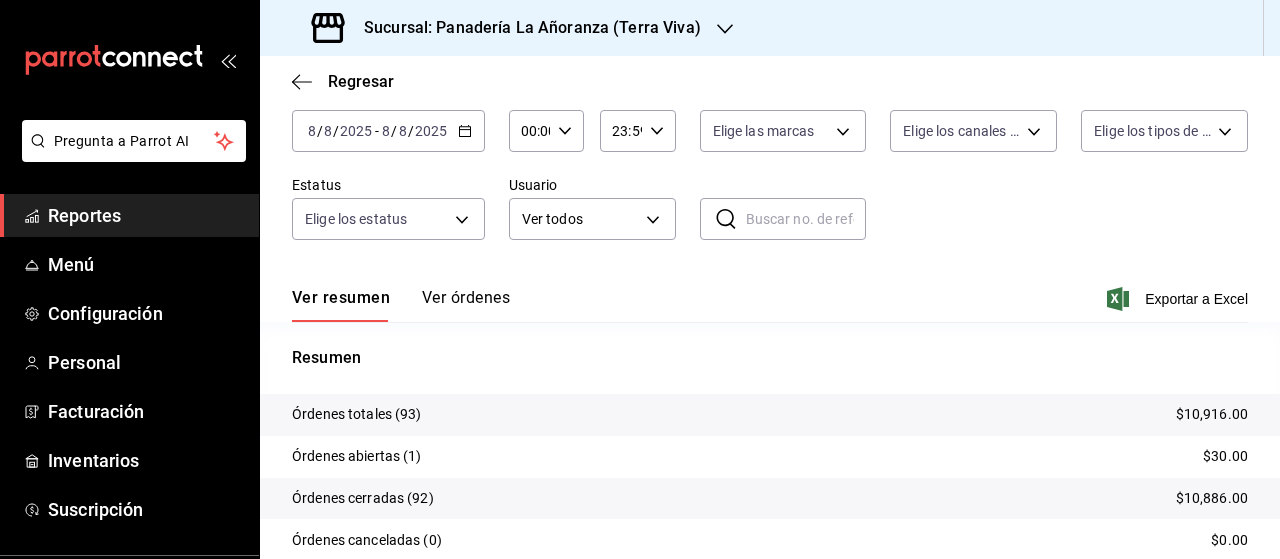 scroll, scrollTop: 0, scrollLeft: 0, axis: both 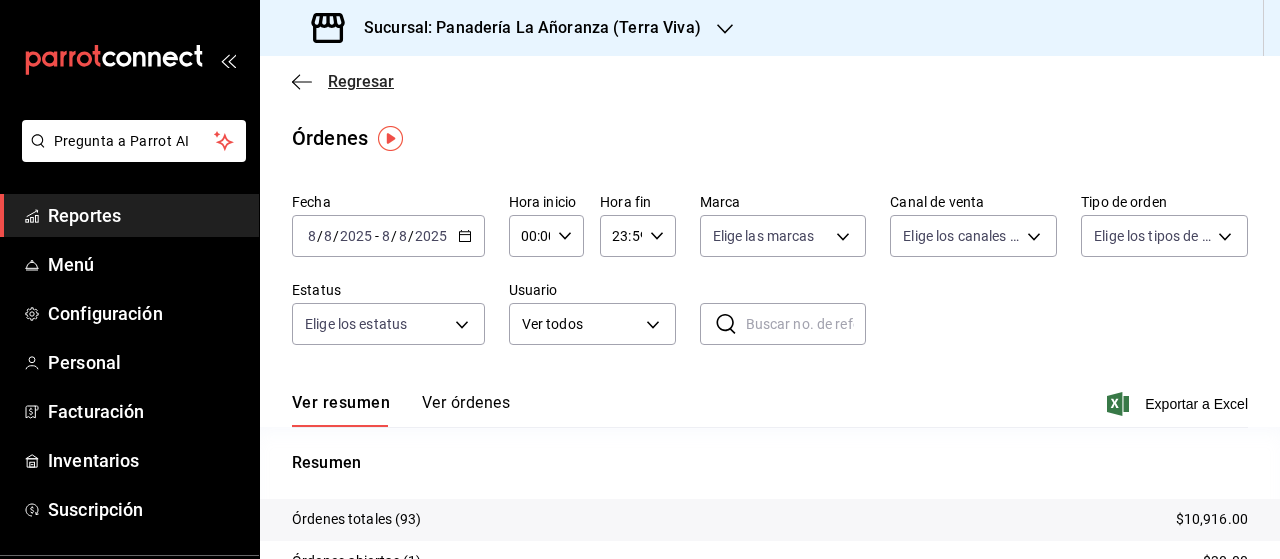 click 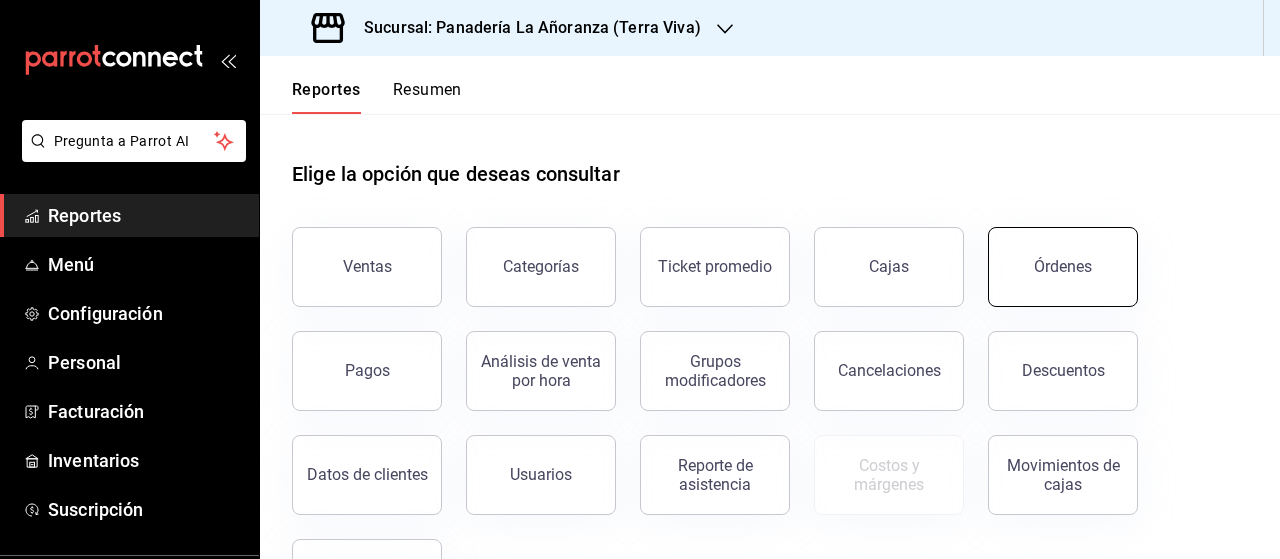 click on "Órdenes" at bounding box center (1063, 267) 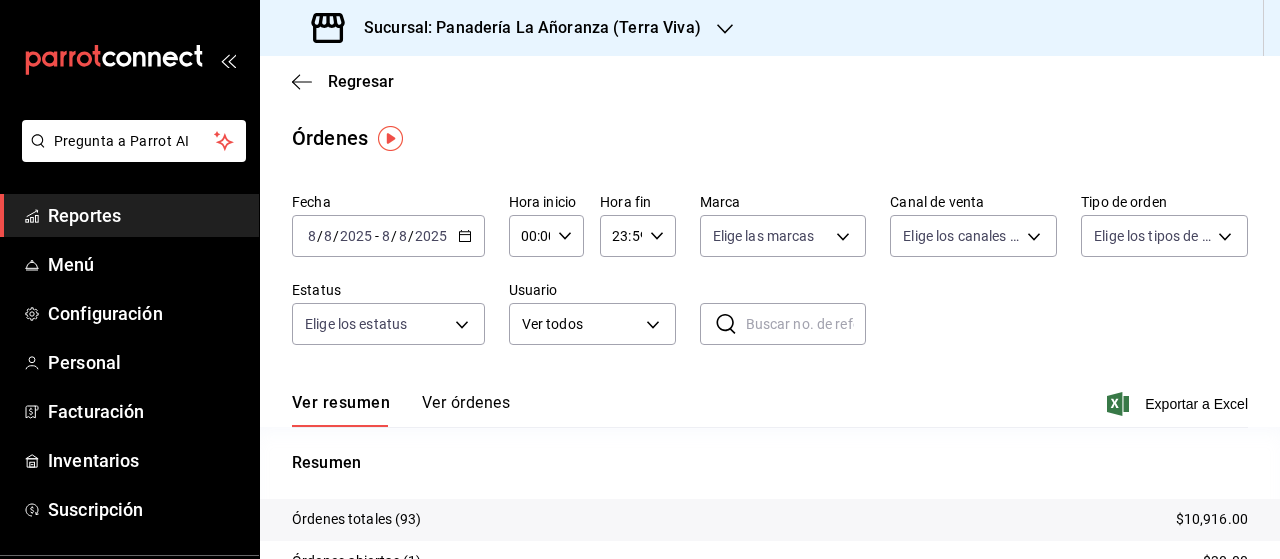 click on "2025" at bounding box center [431, 236] 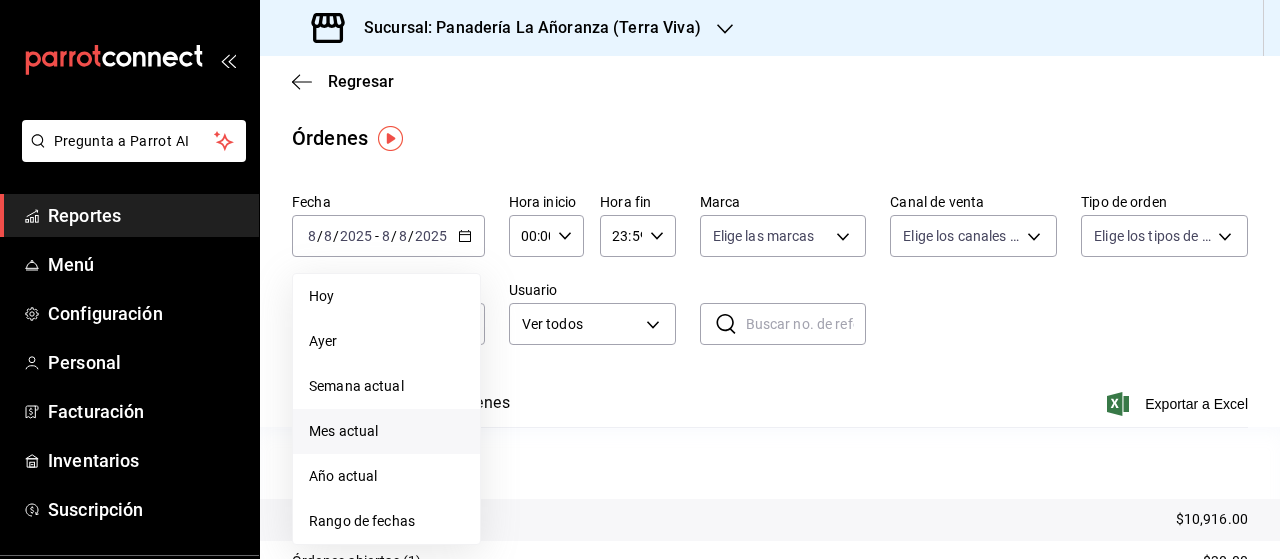 click on "Mes actual" at bounding box center (386, 431) 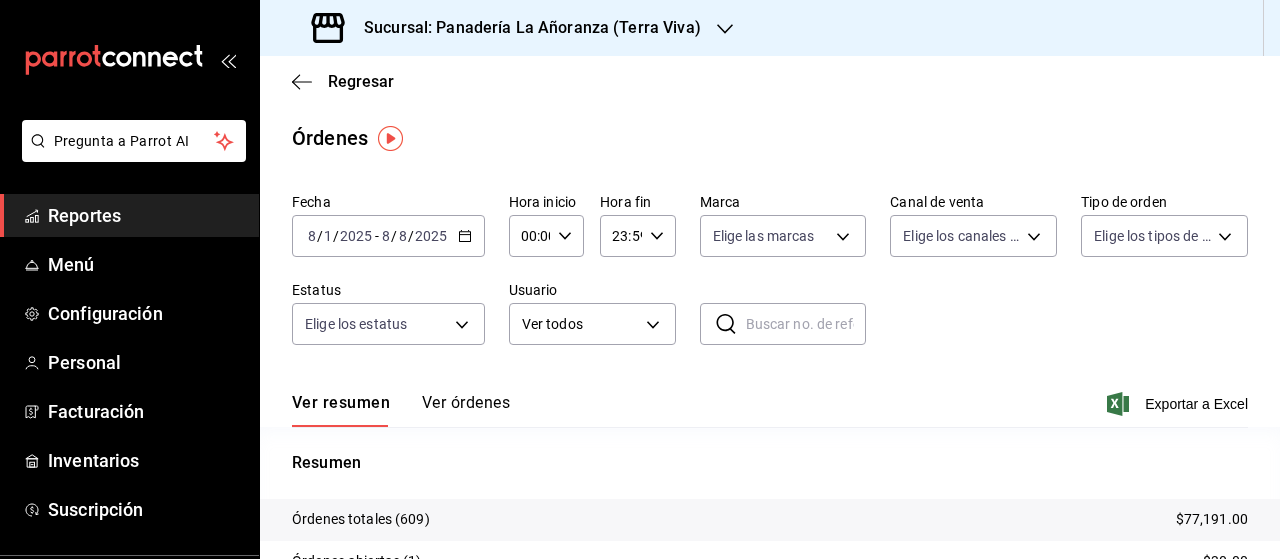 click 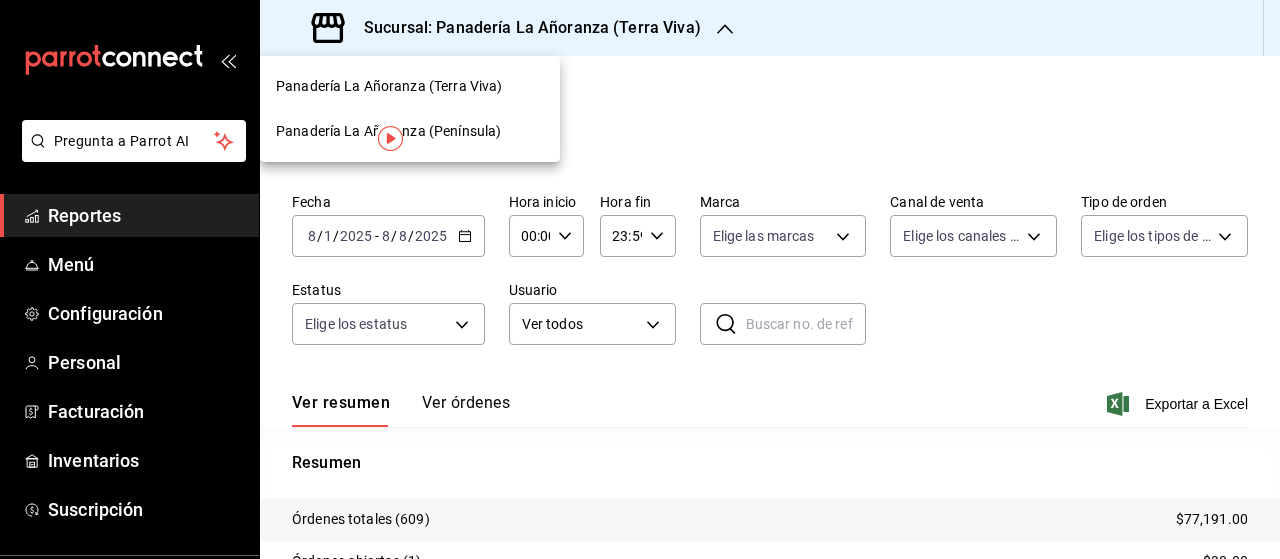 click on "Panadería La Añoranza (Península)" at bounding box center (388, 131) 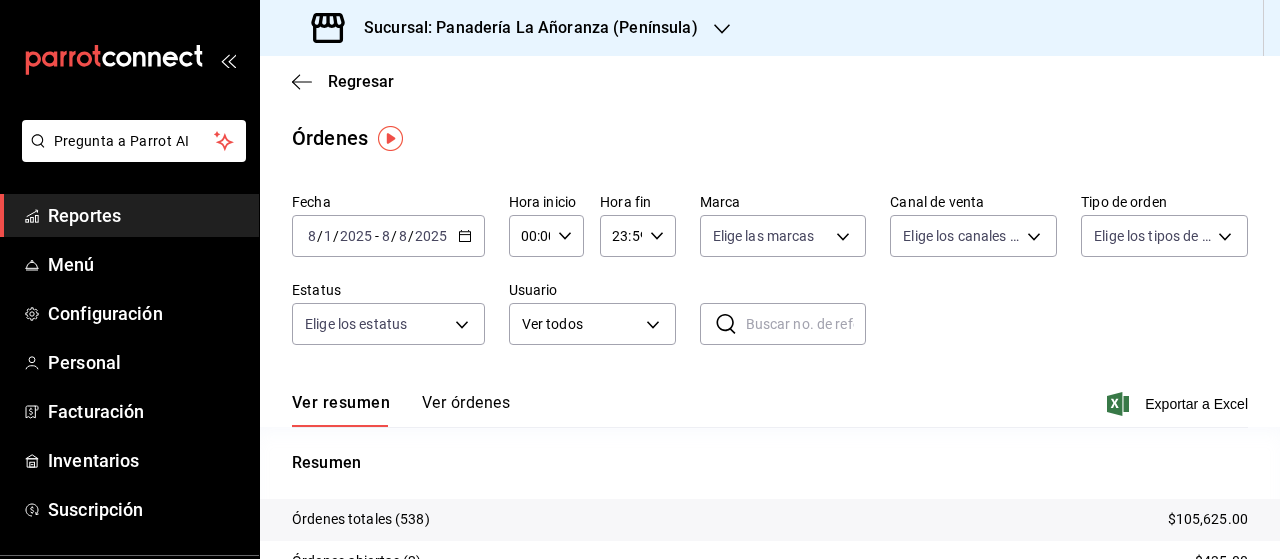 click 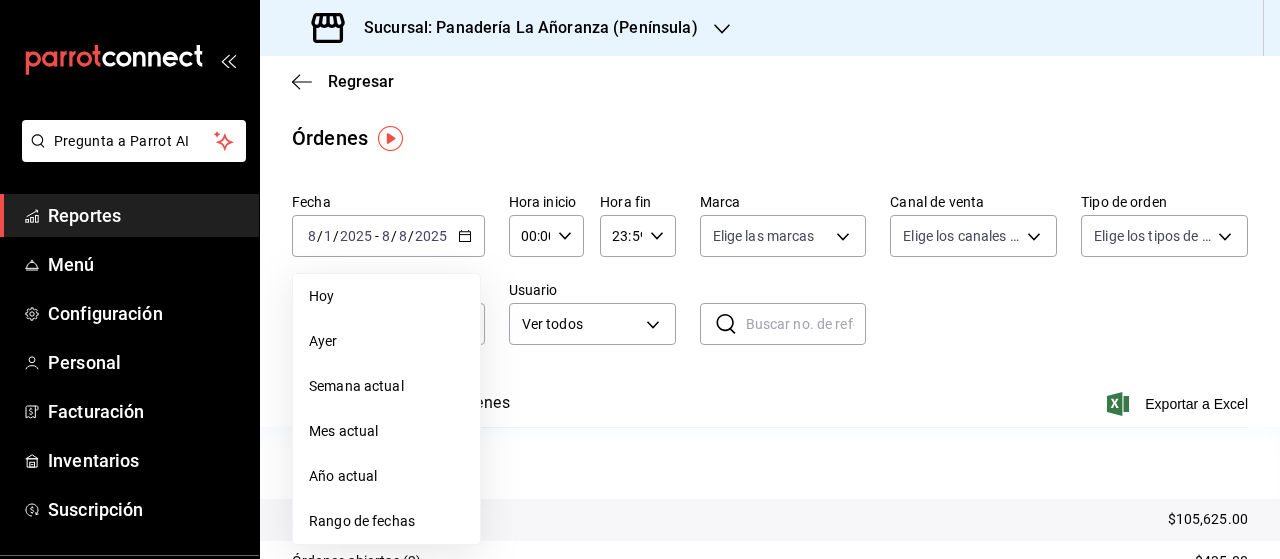 drag, startPoint x: 333, startPoint y: 435, endPoint x: 314, endPoint y: 430, distance: 19.646883 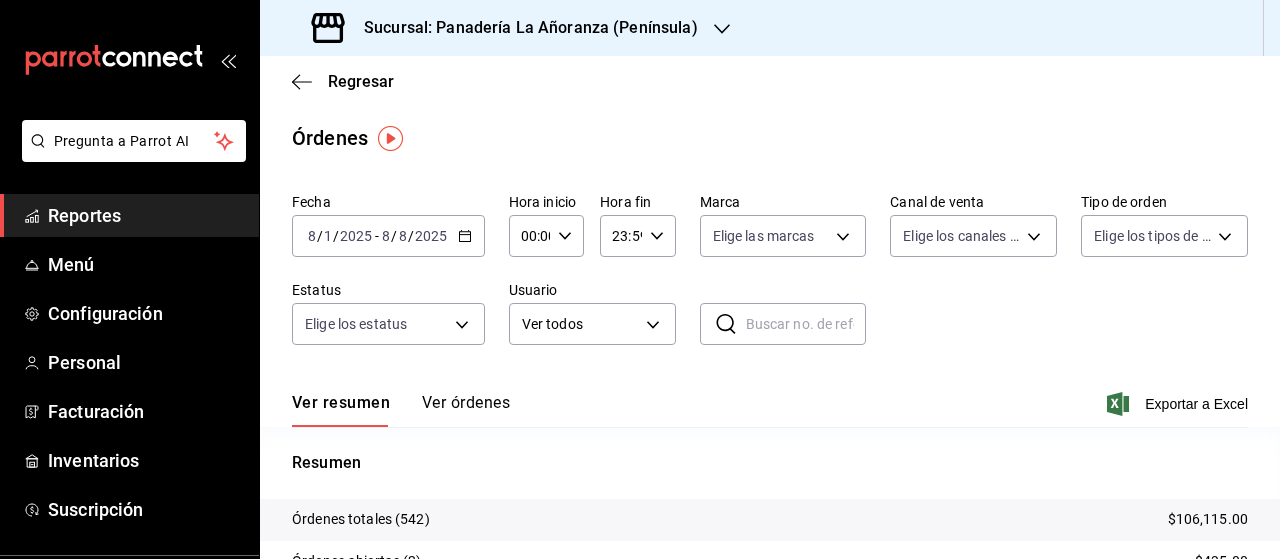 click at bounding box center [722, 28] 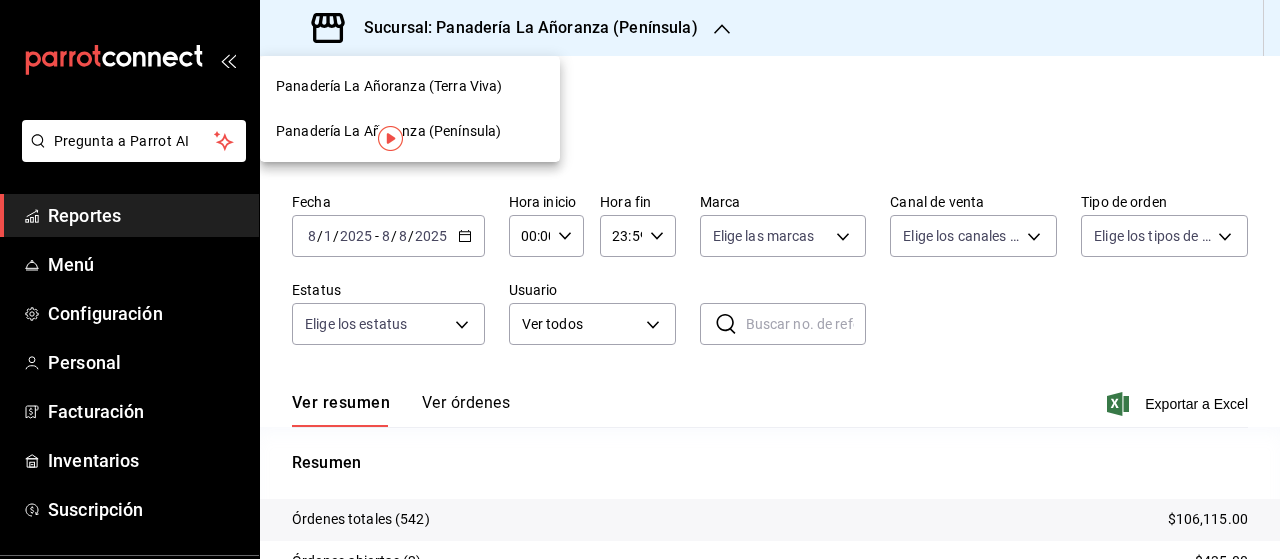 click on "Panadería La Añoranza (Terra Viva)" at bounding box center (389, 86) 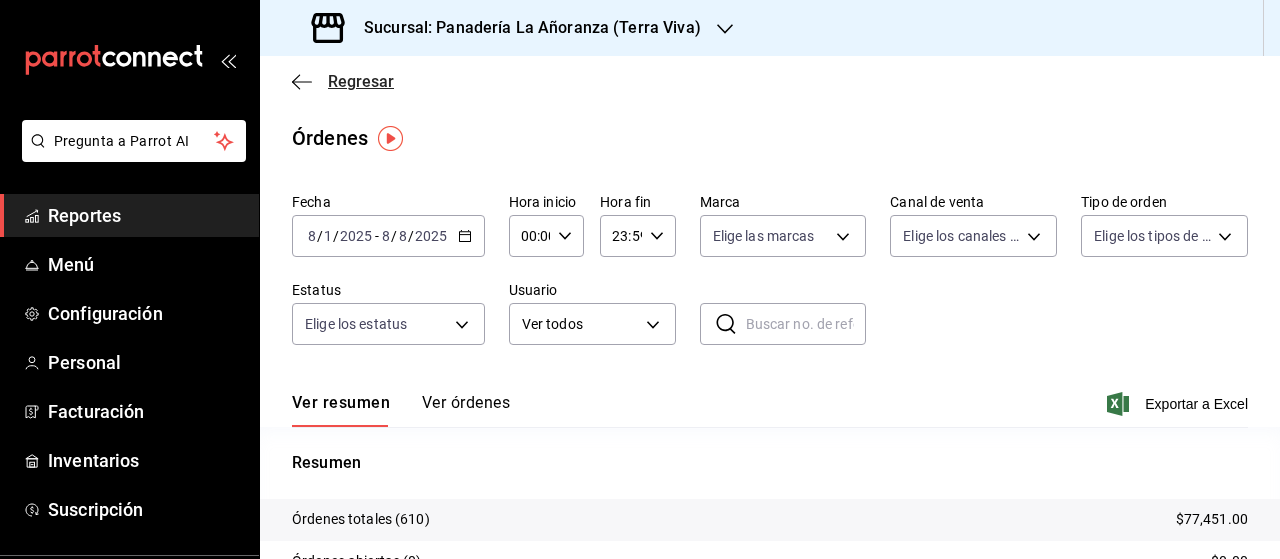 click 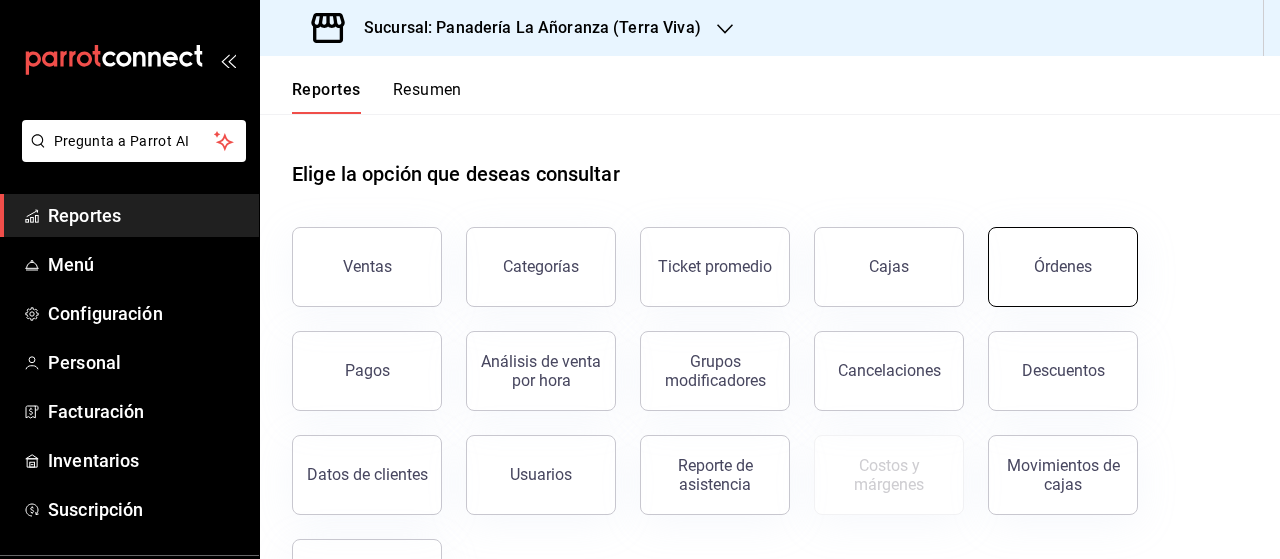 click on "Órdenes" at bounding box center [1063, 266] 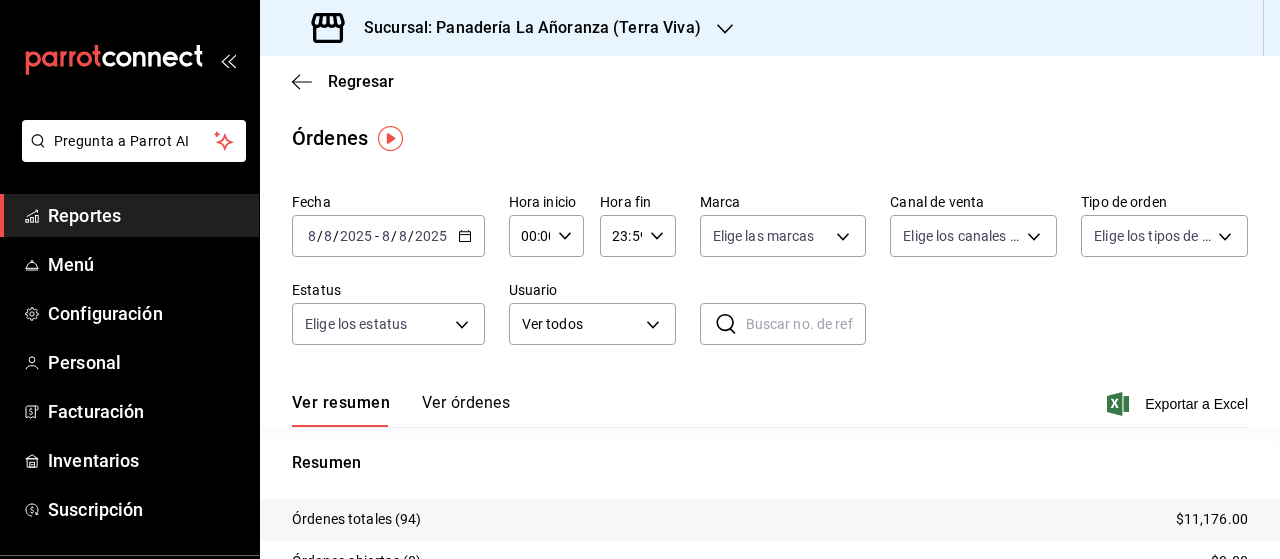 click 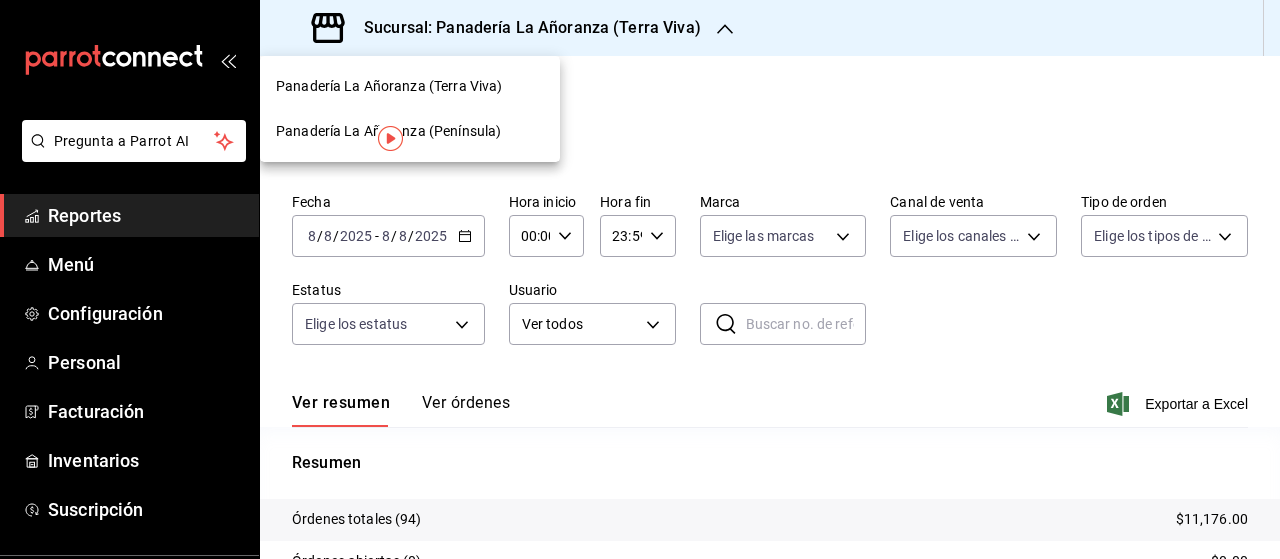 click on "Panadería La Añoranza (Península)" at bounding box center (388, 131) 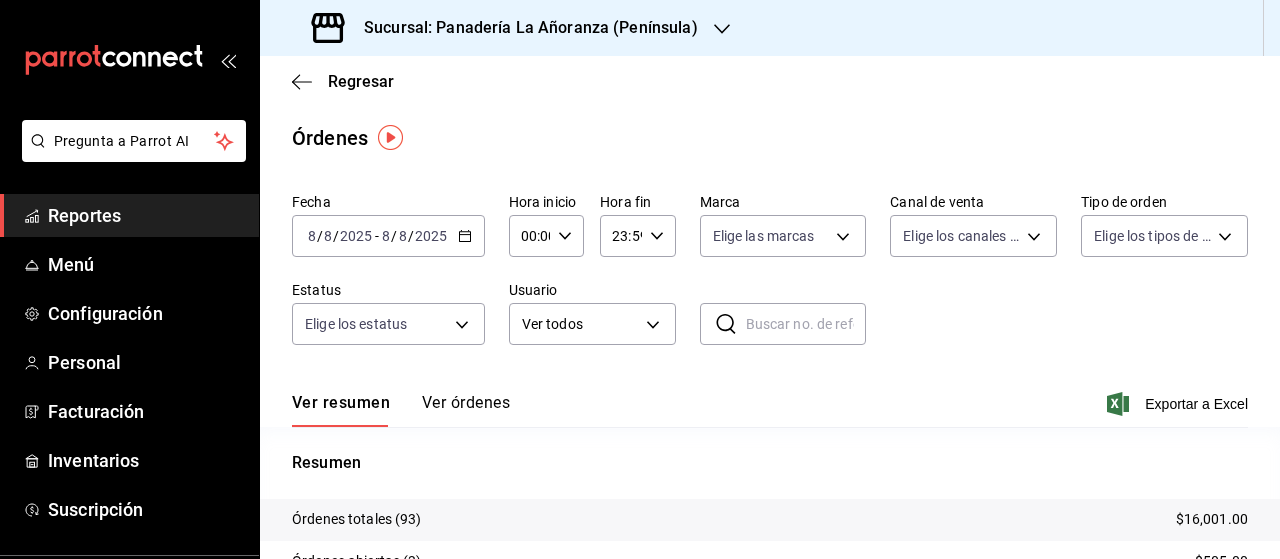 scroll, scrollTop: 100, scrollLeft: 0, axis: vertical 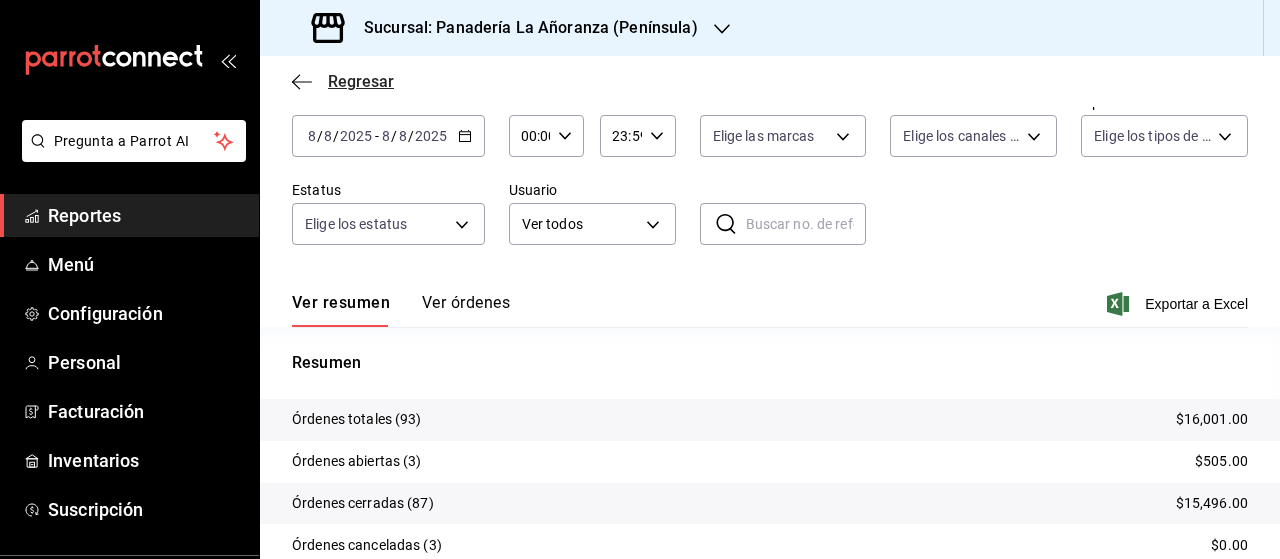 click 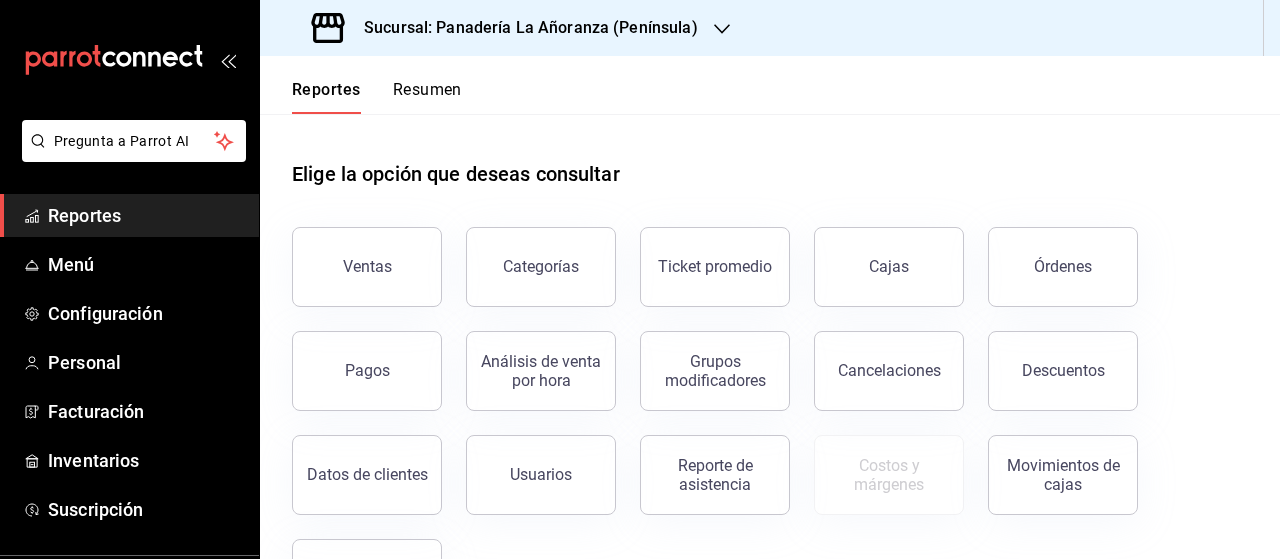 click on "Resumen" at bounding box center [427, 97] 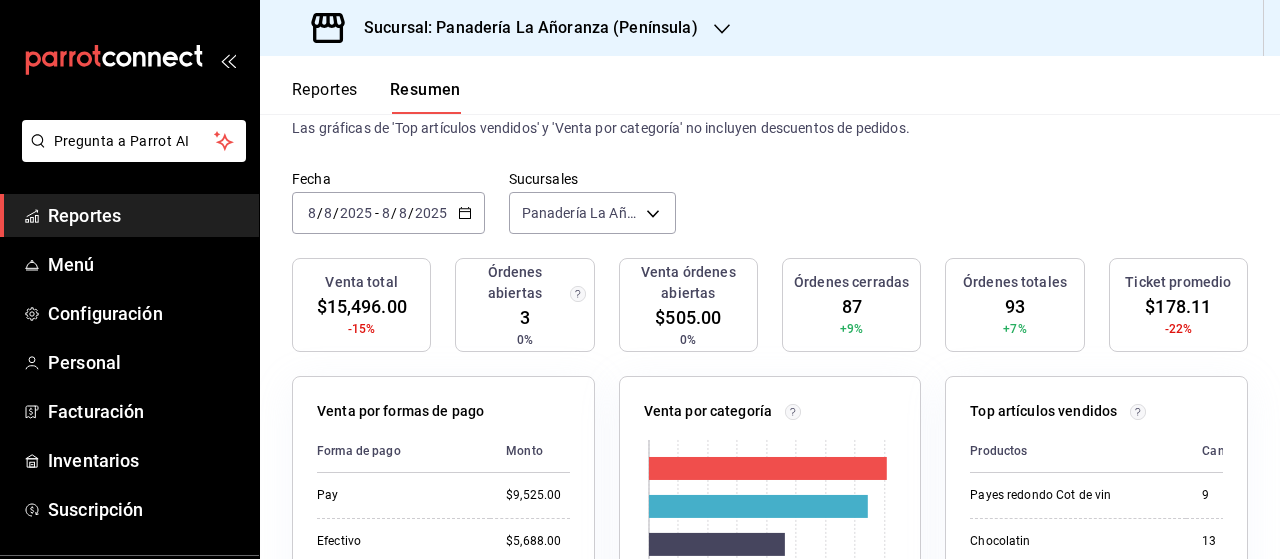 scroll, scrollTop: 0, scrollLeft: 0, axis: both 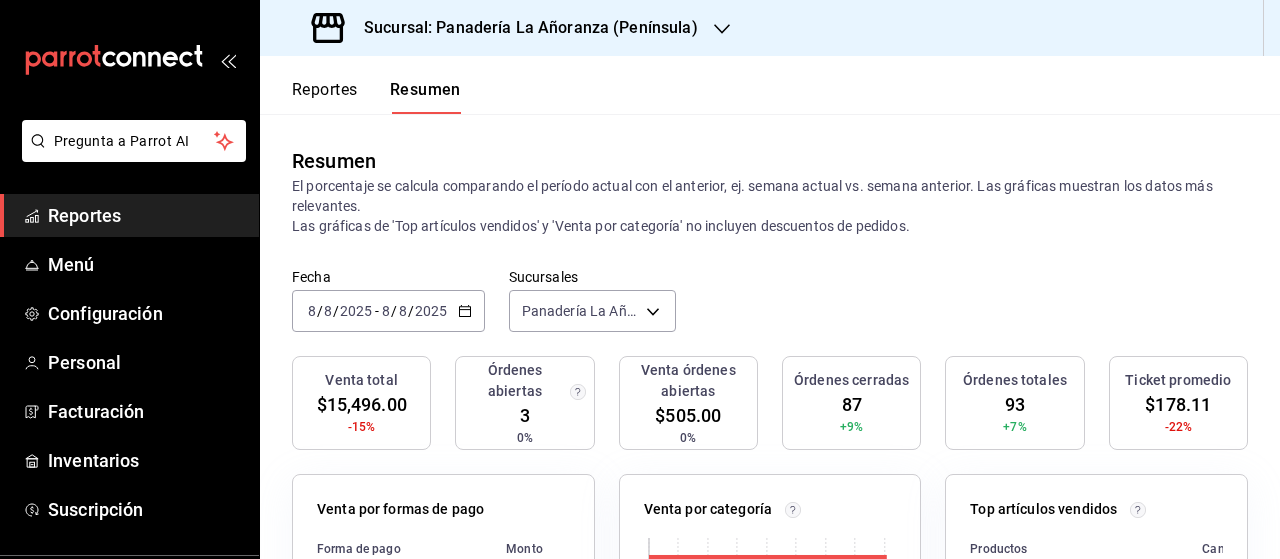 click on "Sucursal: Panadería La Añoranza (Península)" at bounding box center (507, 28) 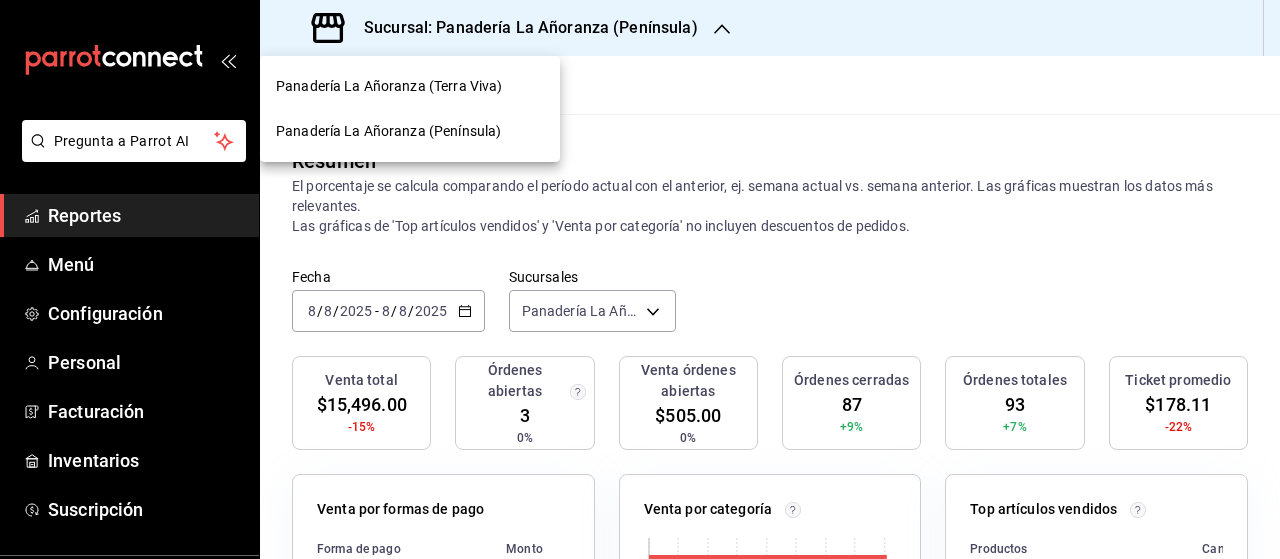 click on "Panadería La Añoranza (Terra Viva)" at bounding box center (389, 86) 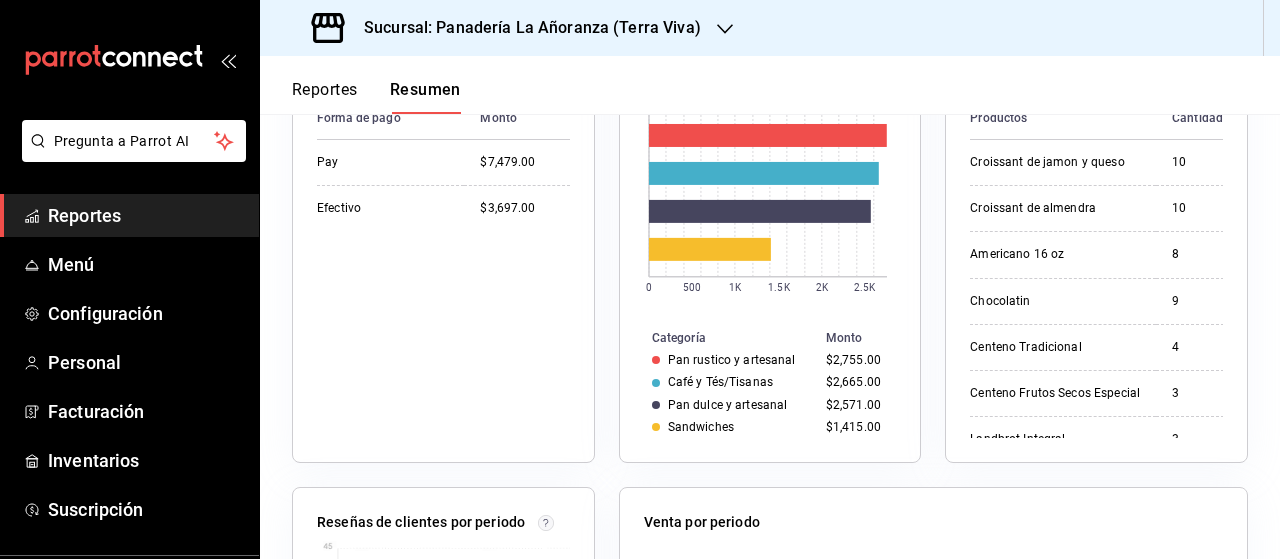 scroll, scrollTop: 300, scrollLeft: 0, axis: vertical 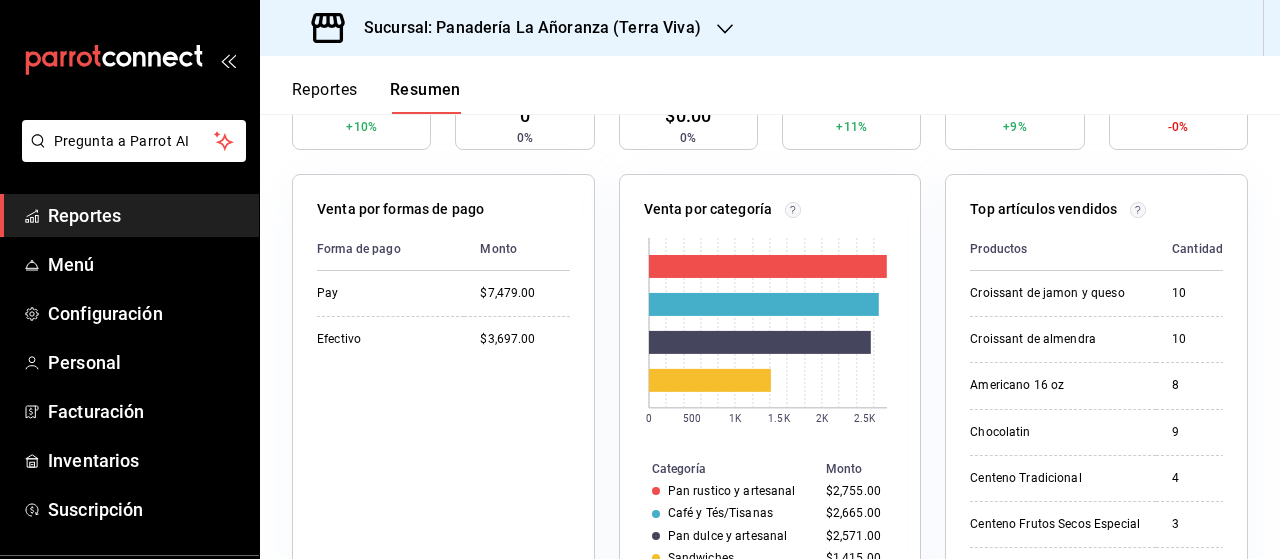 click on "Reportes" at bounding box center (145, 215) 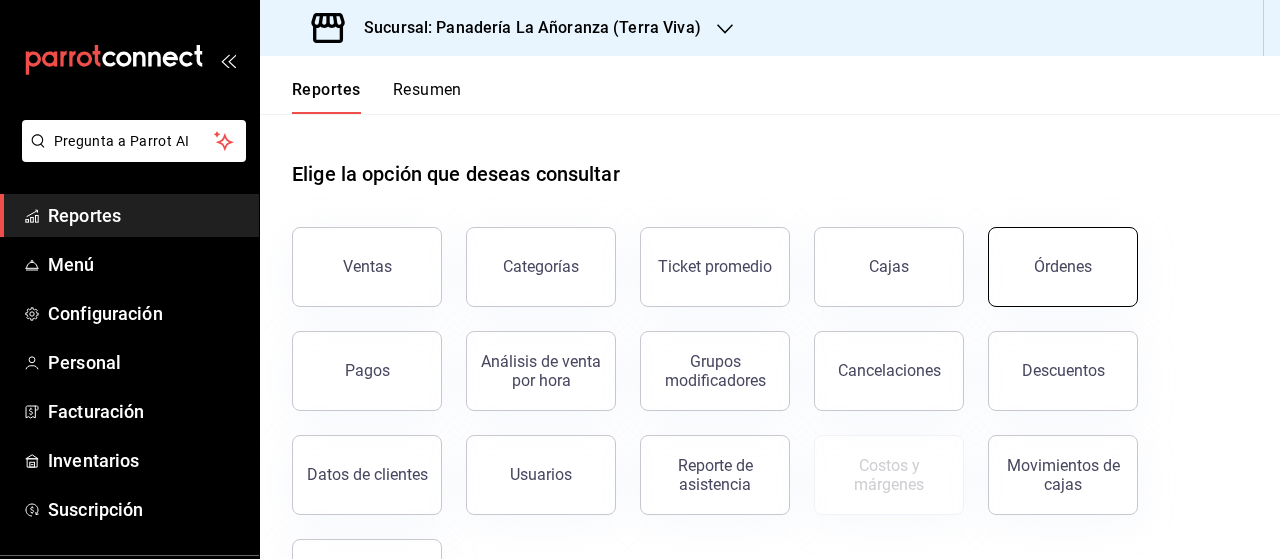 click on "Órdenes" at bounding box center (1063, 267) 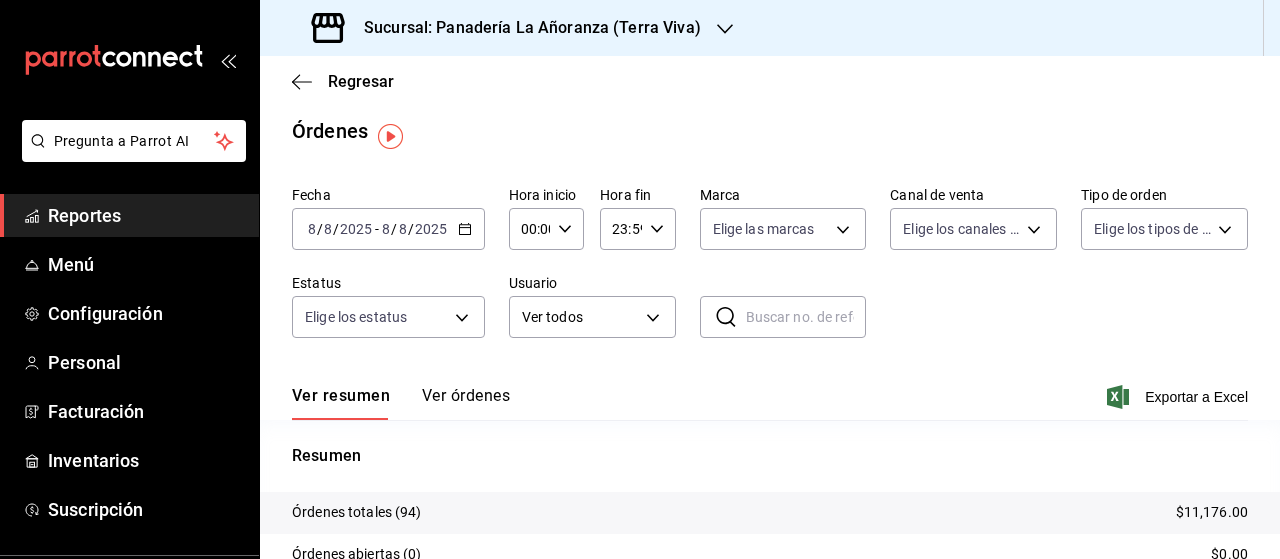 scroll, scrollTop: 0, scrollLeft: 0, axis: both 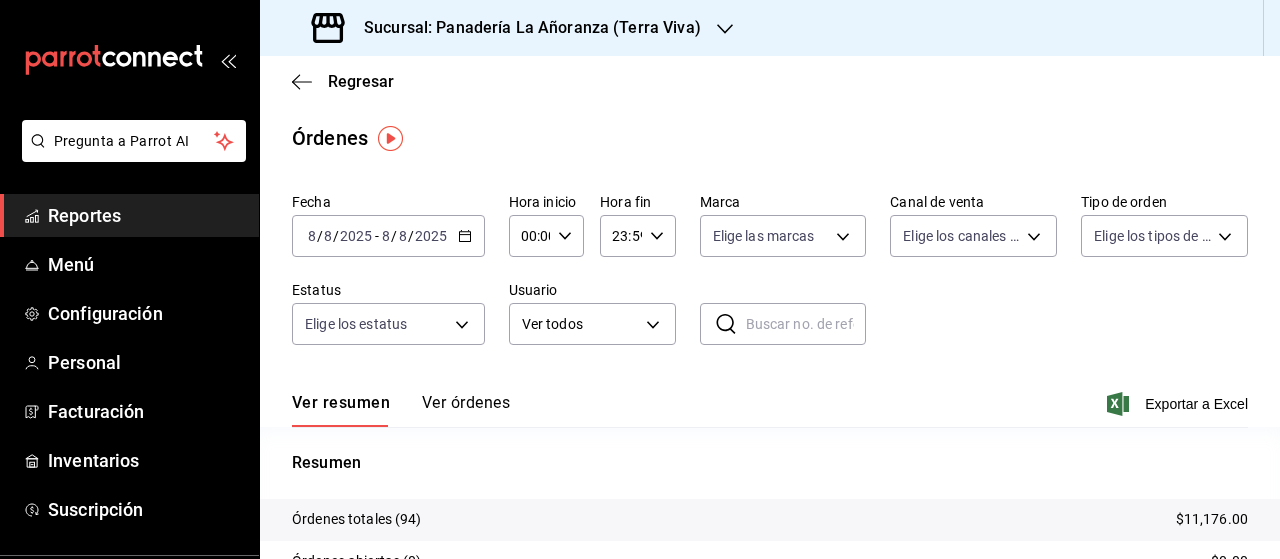 click 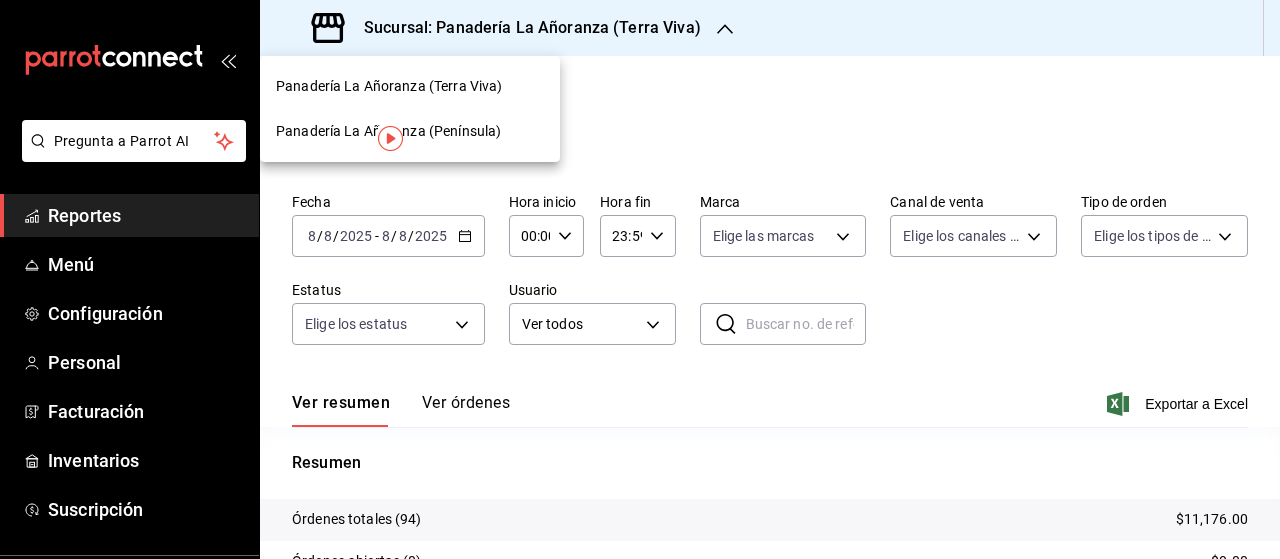 click on "Panadería La Añoranza (Península)" at bounding box center (388, 131) 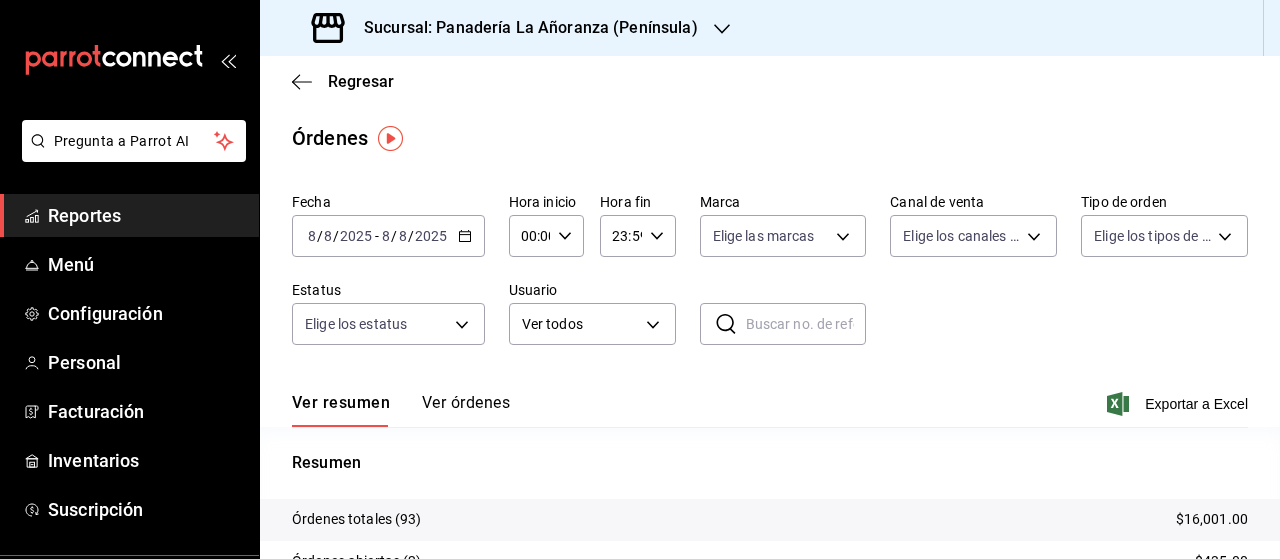 click 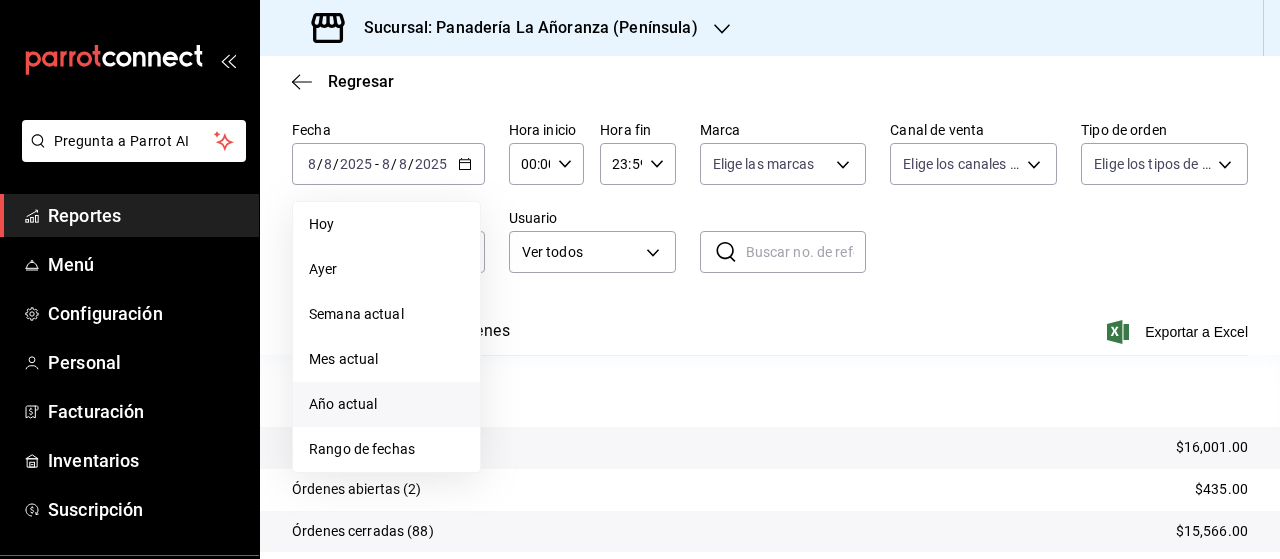 scroll, scrollTop: 100, scrollLeft: 0, axis: vertical 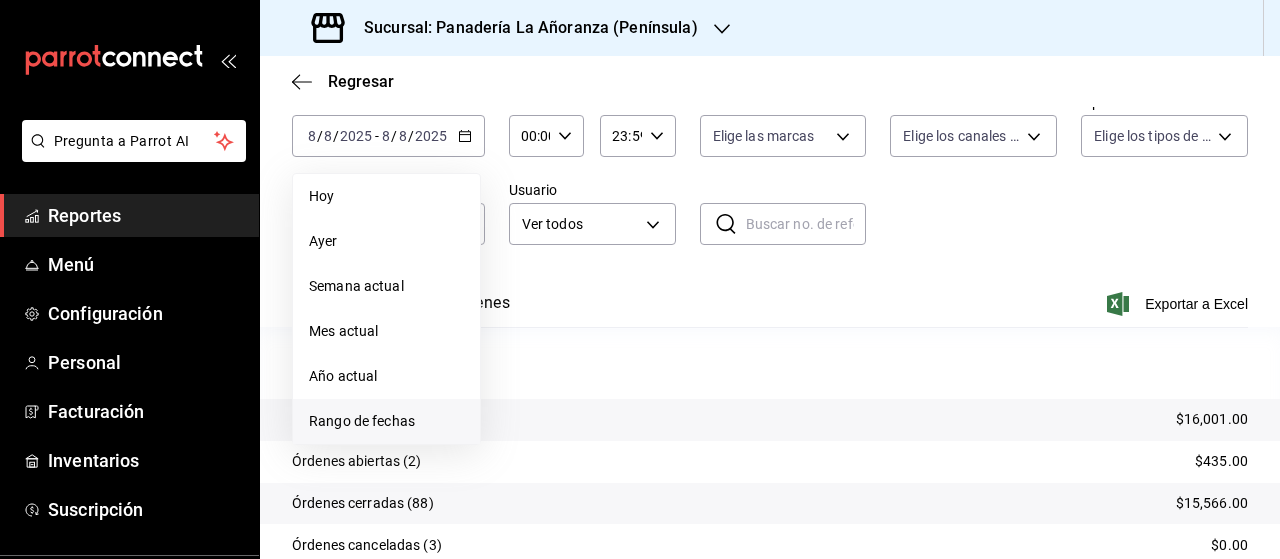 click on "Rango de fechas" at bounding box center (386, 421) 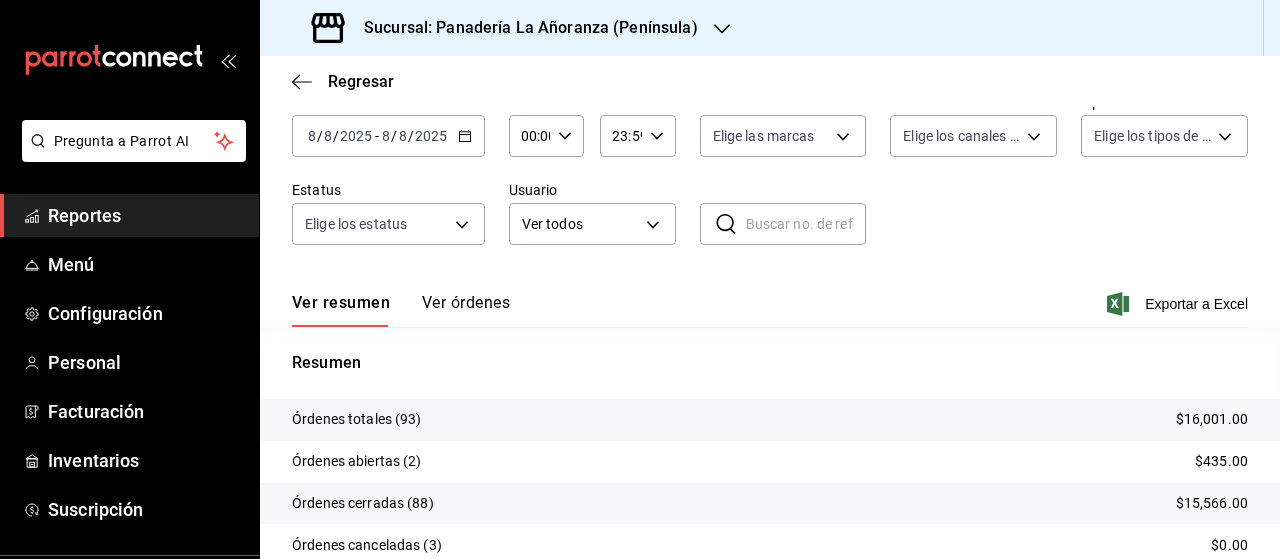 click on "Ver resumen Ver órdenes Exportar a Excel" at bounding box center (770, 298) 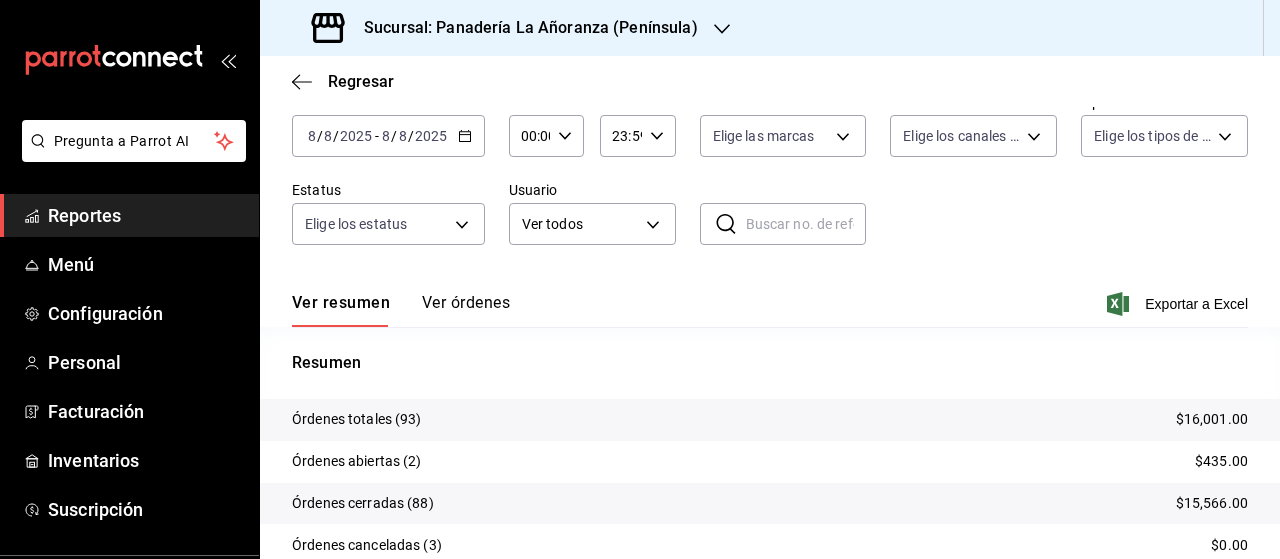 click on "2025" at bounding box center (356, 136) 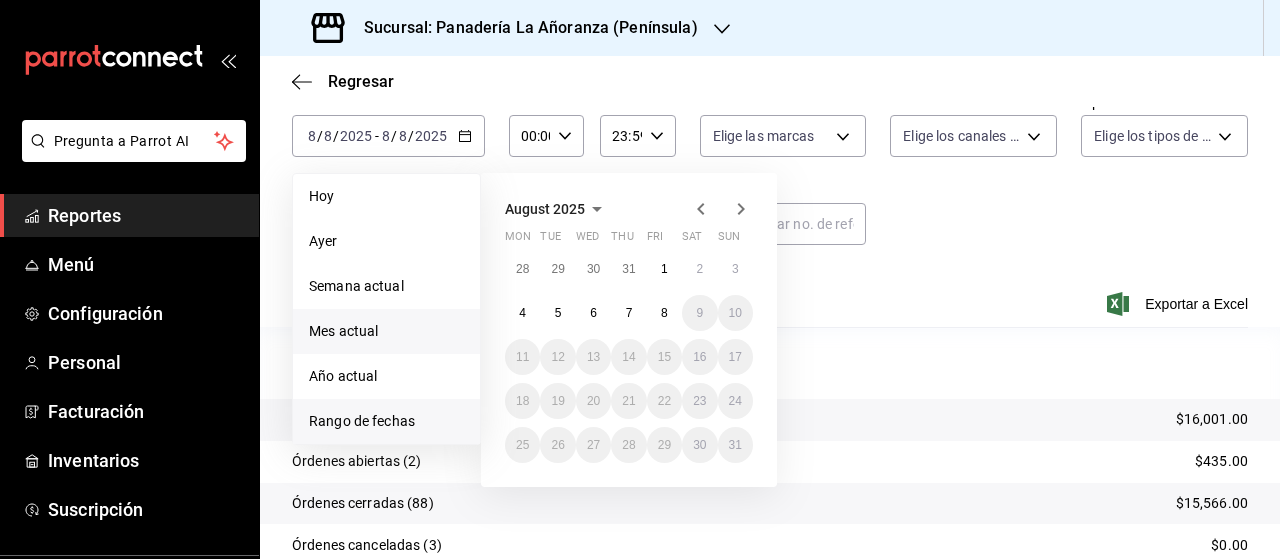 click on "Mes actual" at bounding box center [386, 331] 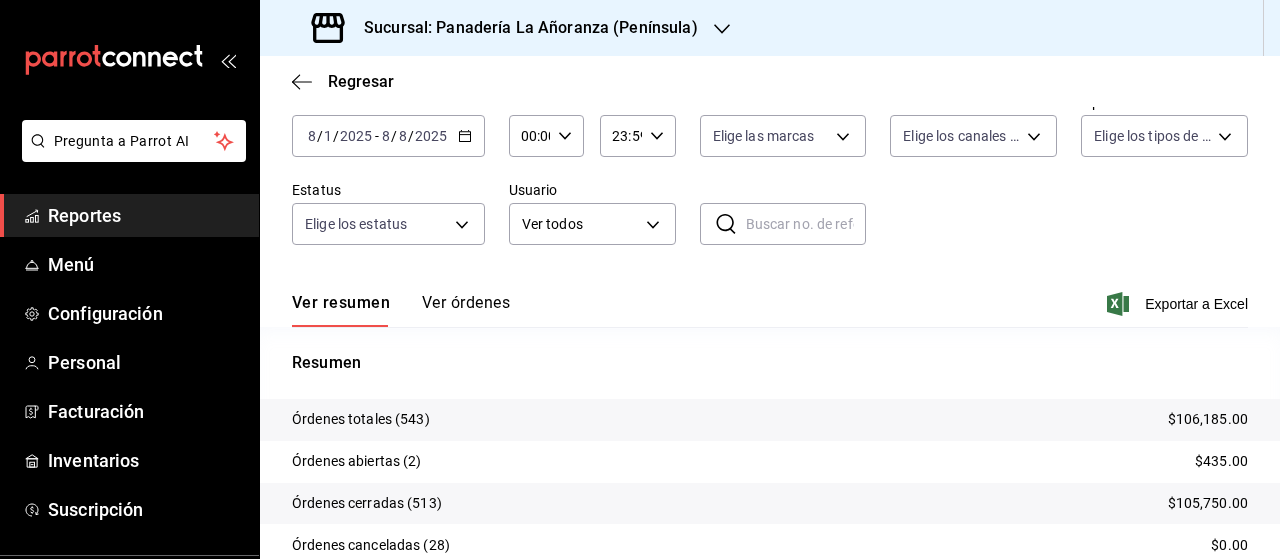 click on "Sucursal: Panadería La Añoranza (Península)" at bounding box center (507, 28) 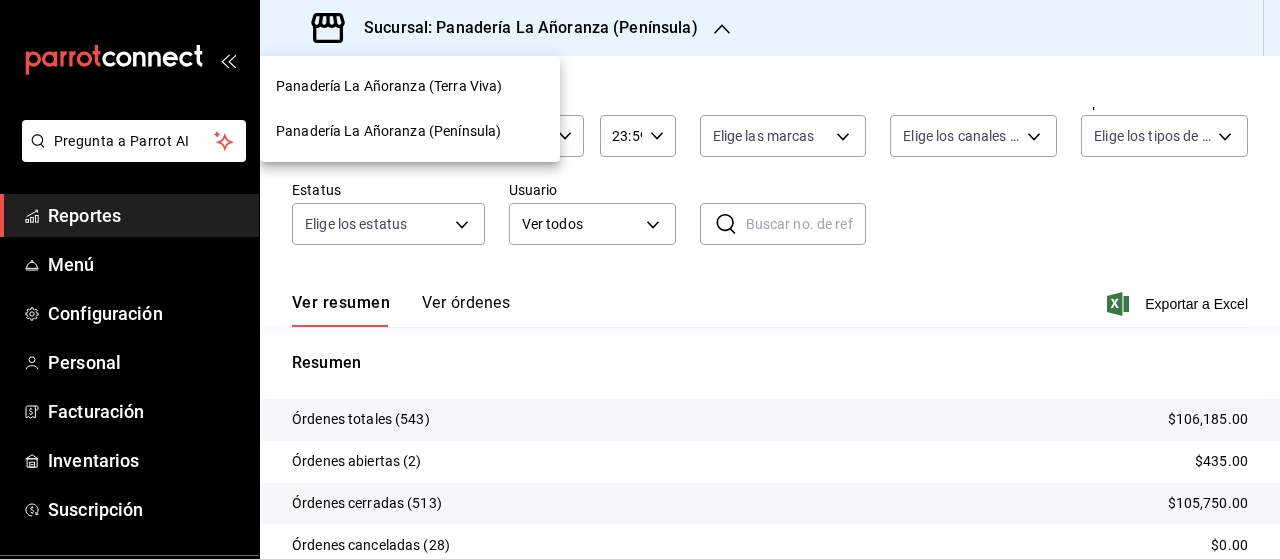 click on "Panadería La Añoranza (Terra Viva)" at bounding box center [410, 86] 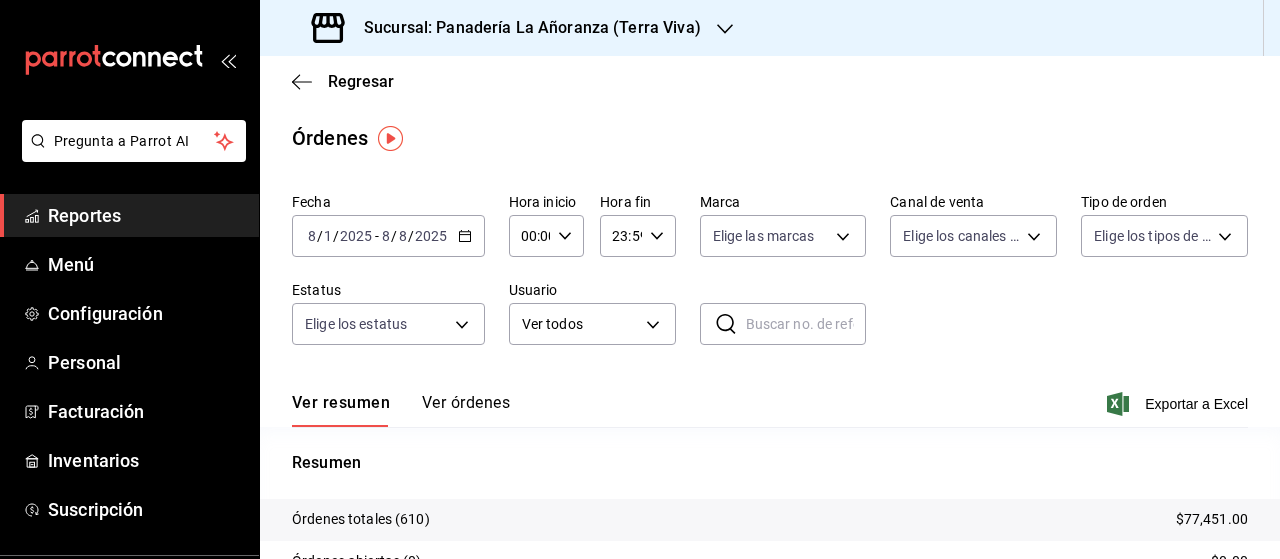 click on "2025" at bounding box center [356, 236] 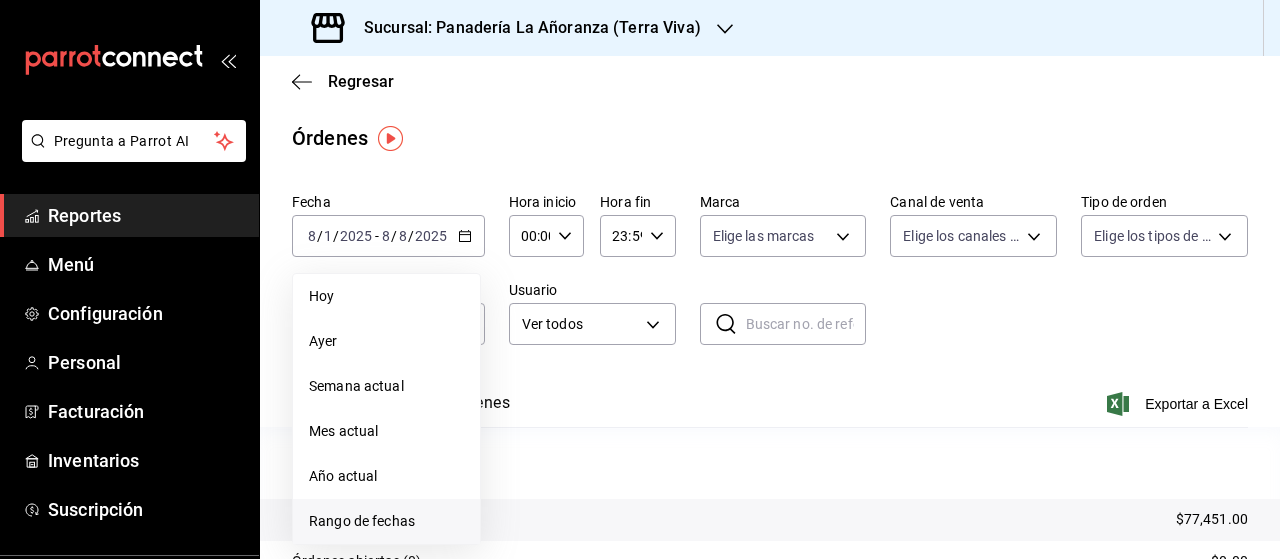 click on "Rango de fechas" at bounding box center (386, 521) 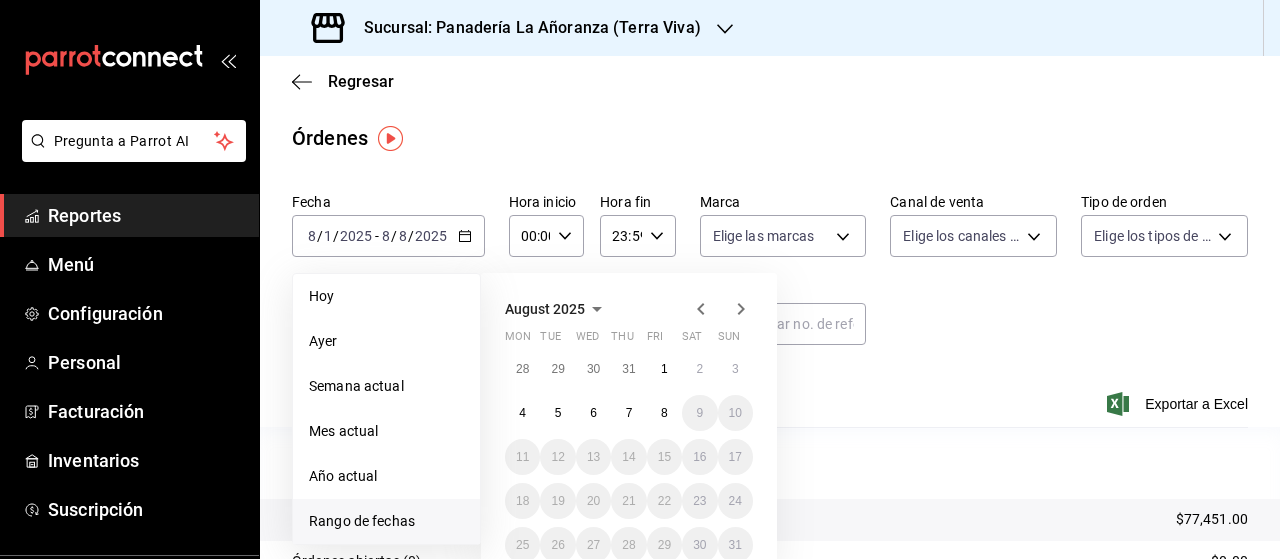 click 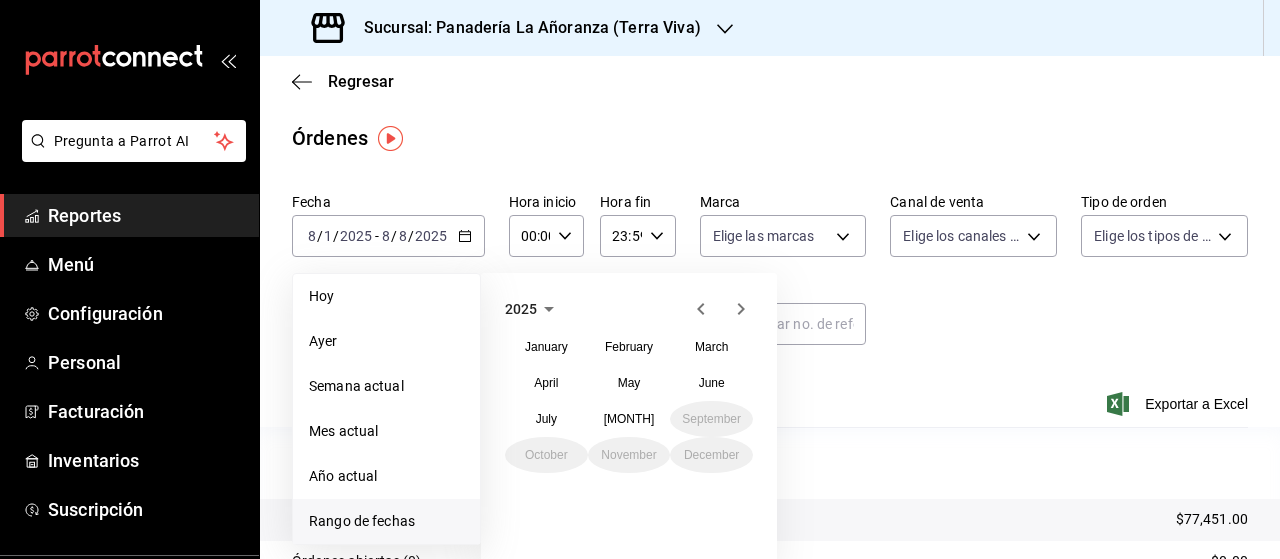 click 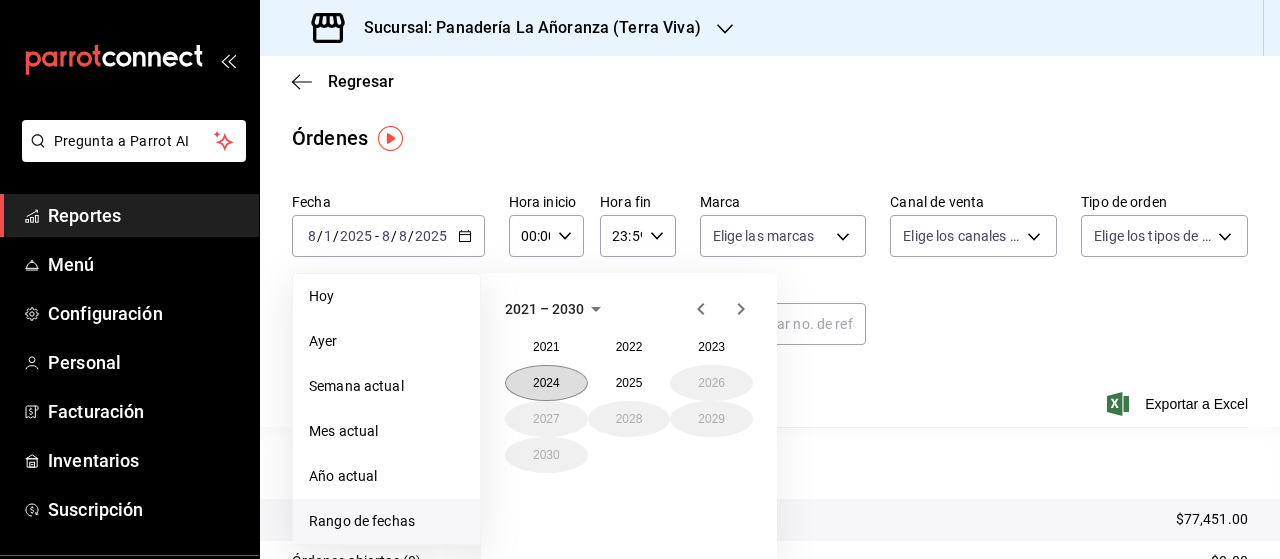 click on "2024" at bounding box center (546, 383) 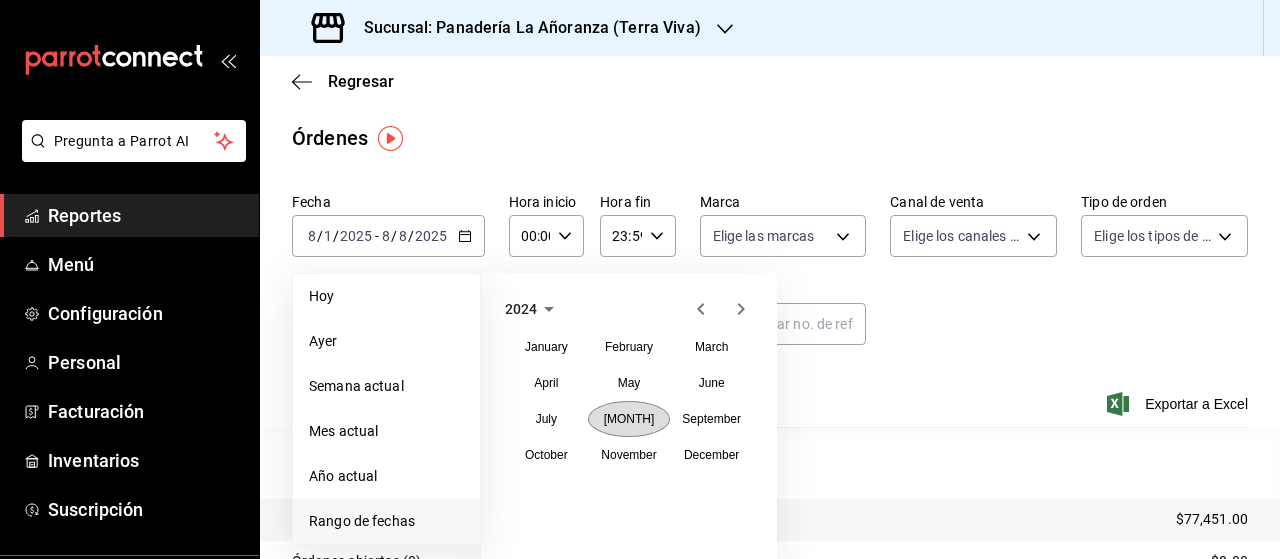 click on "[MONTH]" at bounding box center [629, 419] 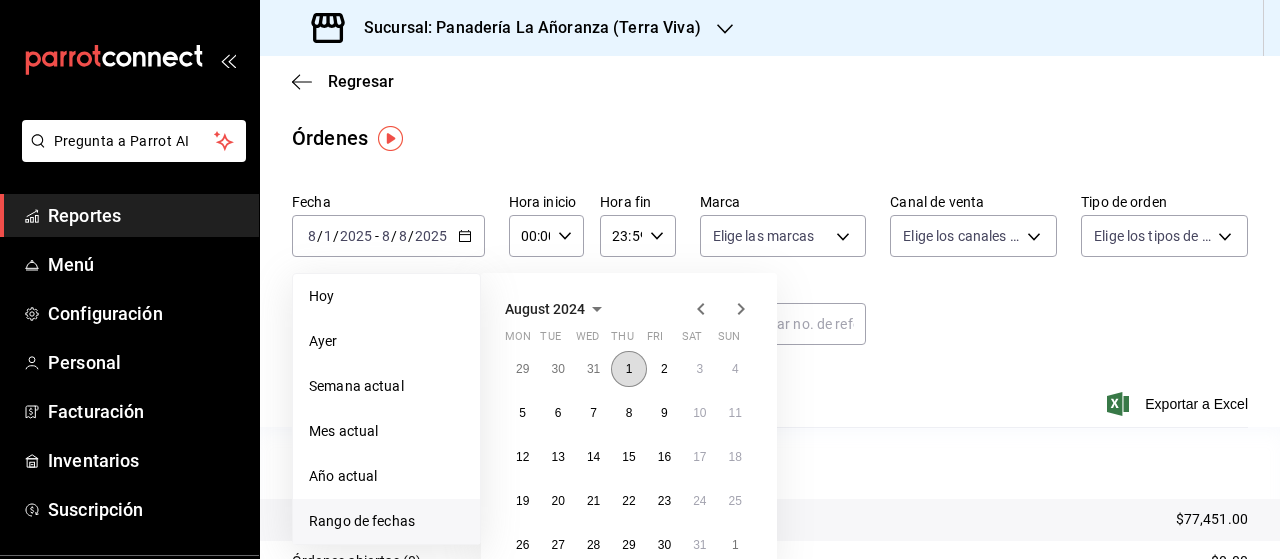 click on "1" at bounding box center (629, 369) 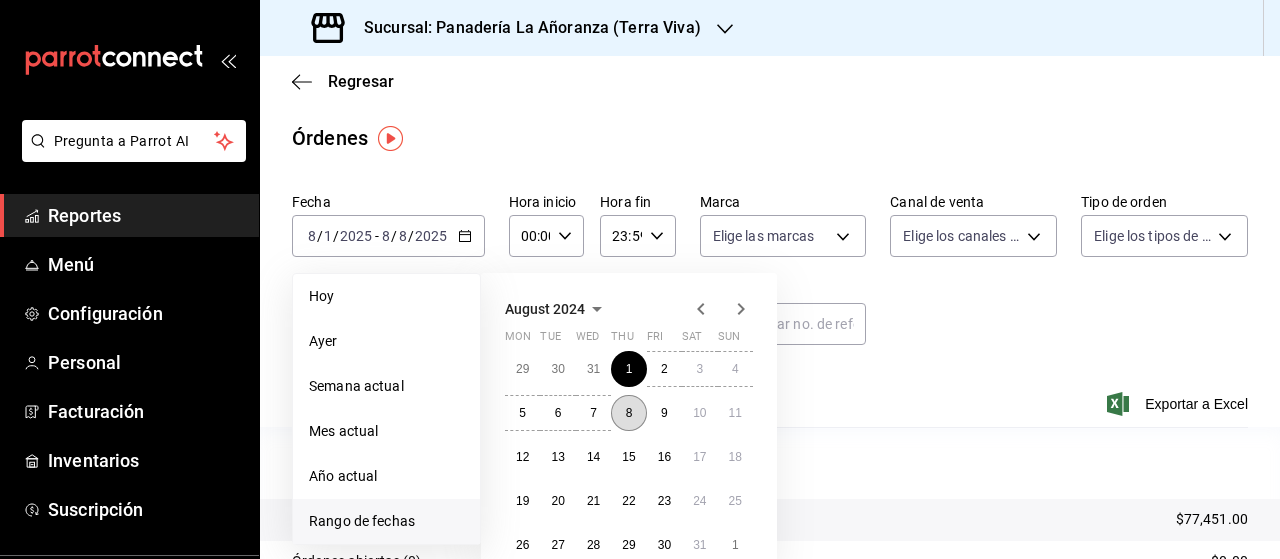 click on "8" at bounding box center (628, 413) 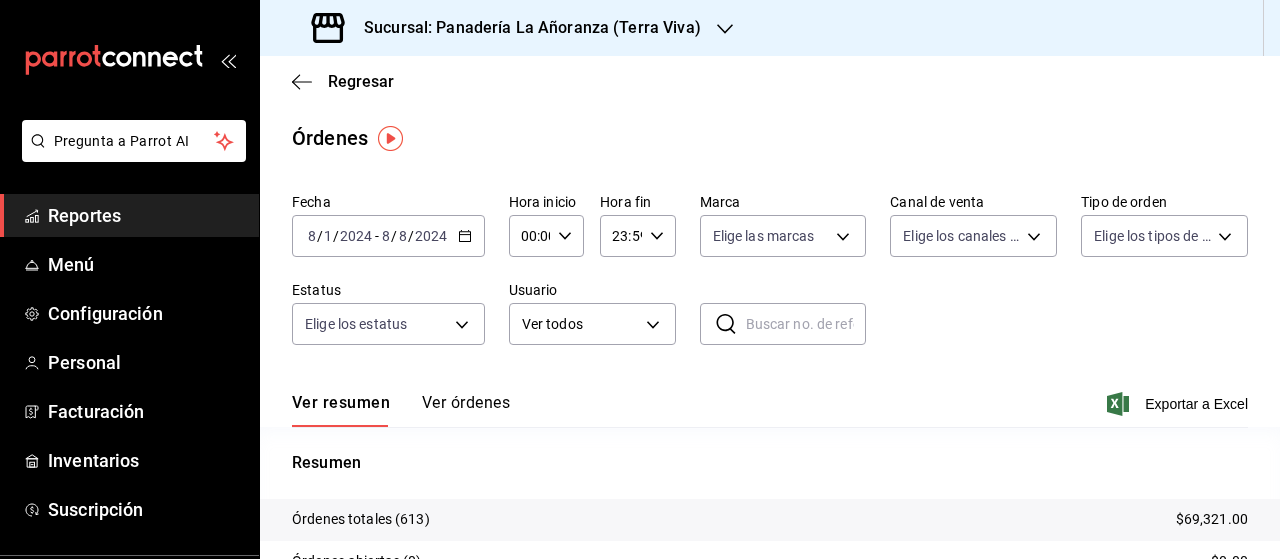 click on "Sucursal: Panadería La Añoranza (Terra Viva)" at bounding box center (508, 28) 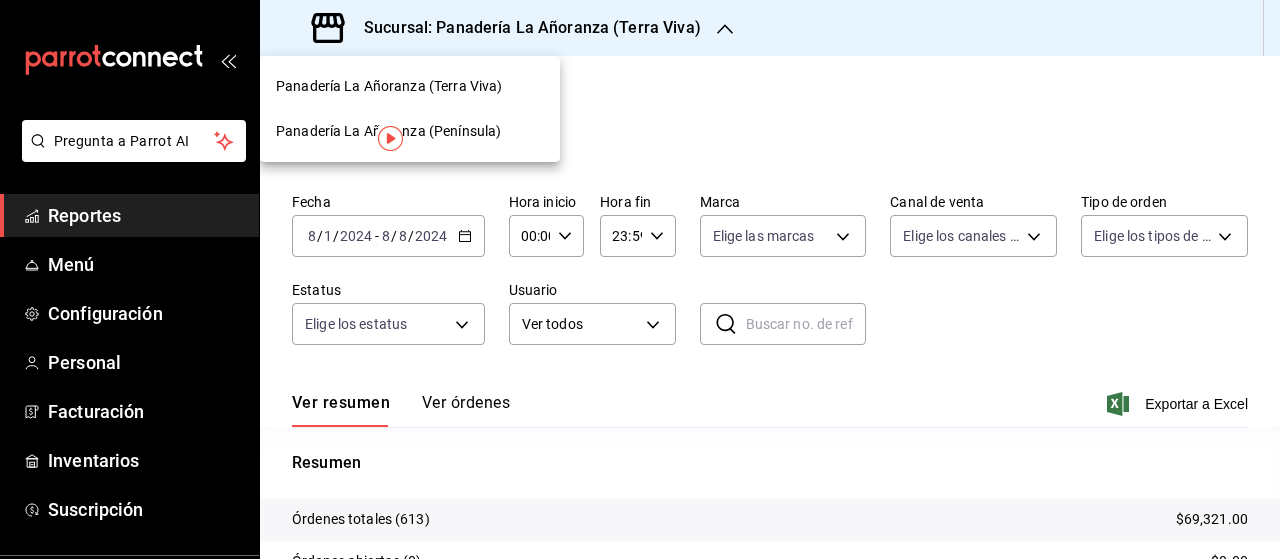 click on "Panadería La Añoranza (Península)" at bounding box center (388, 131) 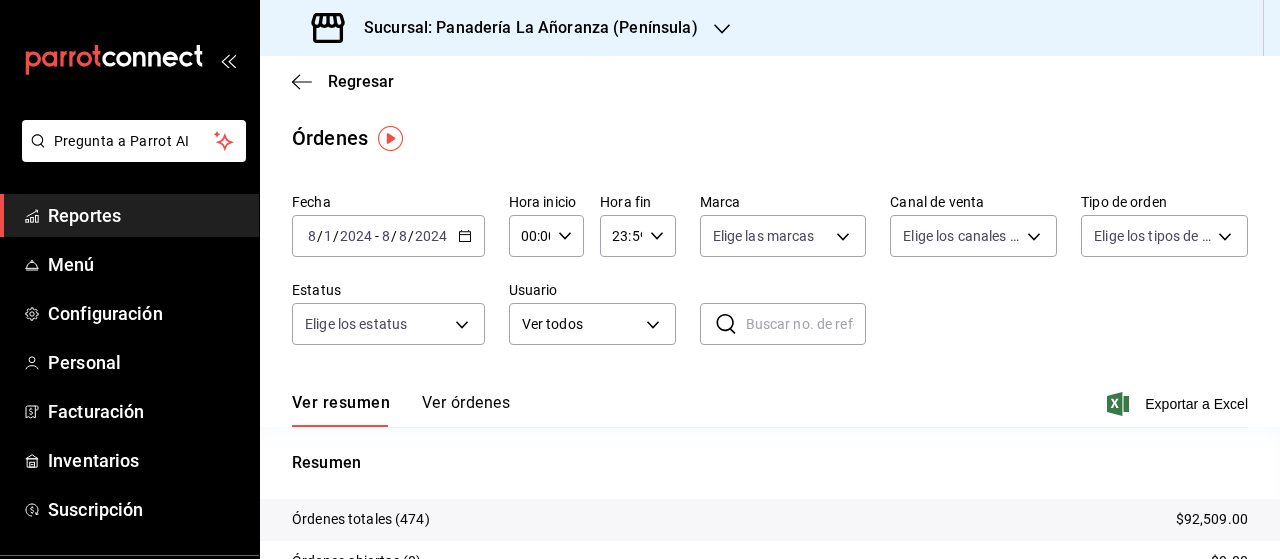 click on "Reportes" at bounding box center (145, 215) 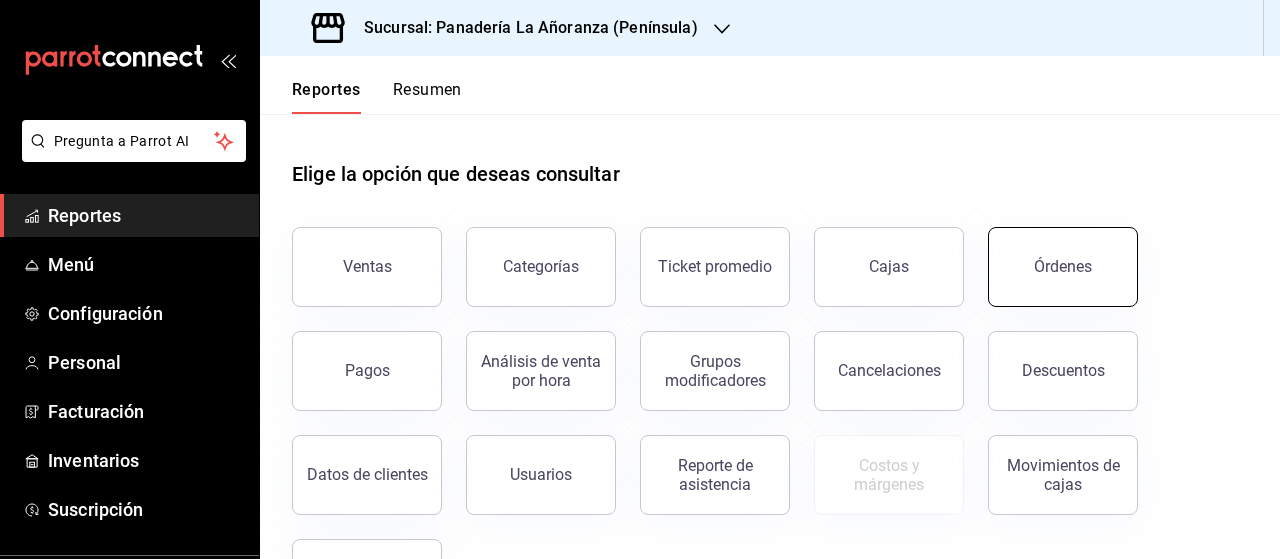 click on "Órdenes" at bounding box center (1063, 267) 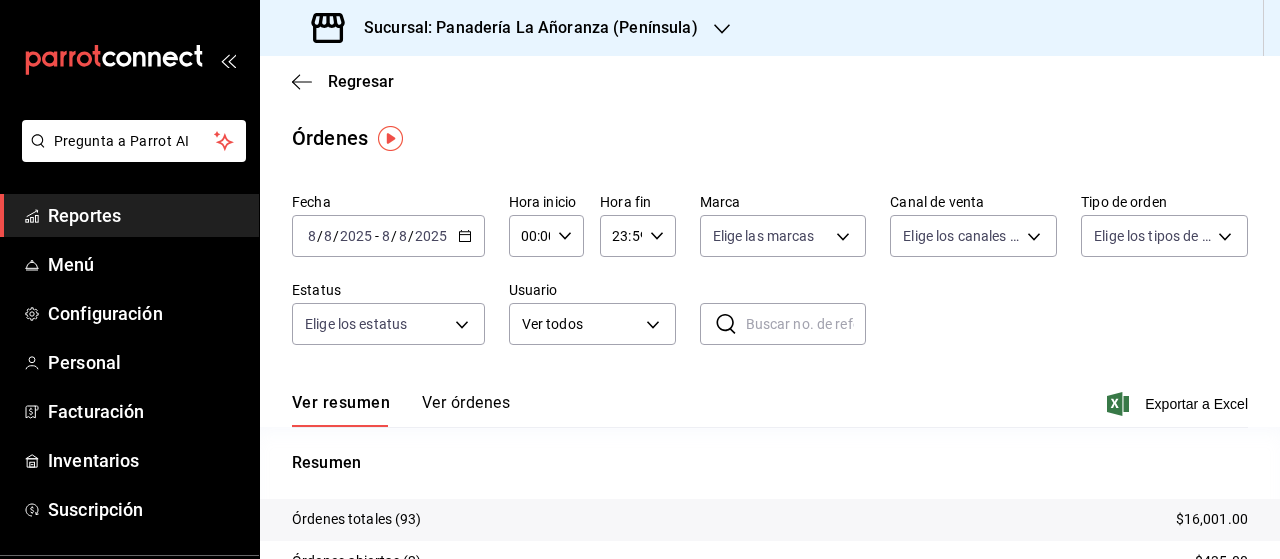 click 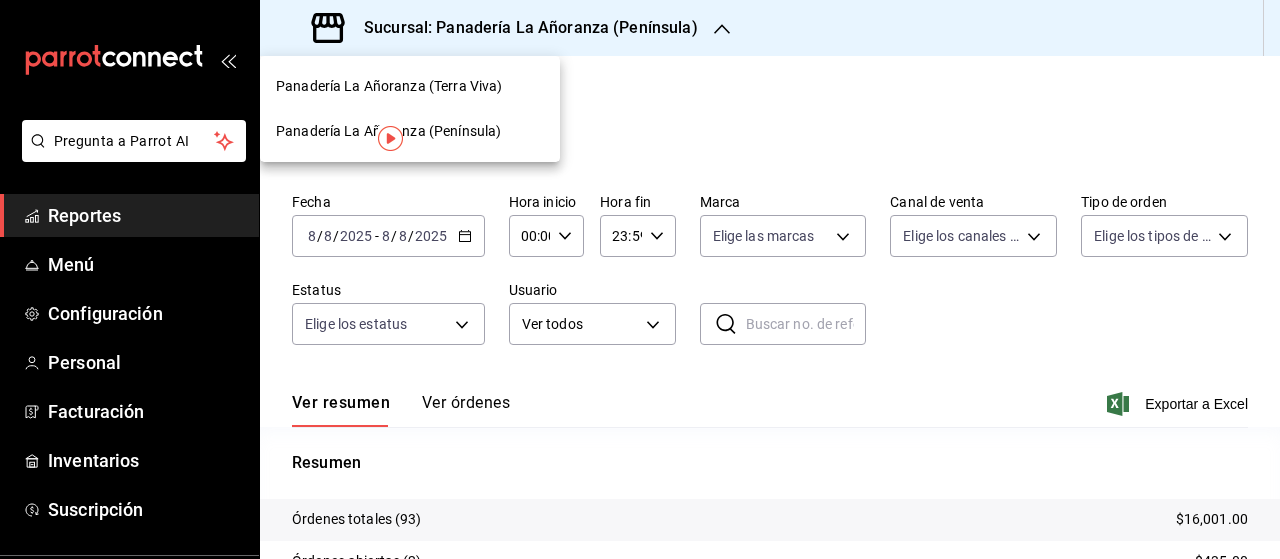 click on "Panadería La Añoranza (Terra Viva)" at bounding box center [389, 86] 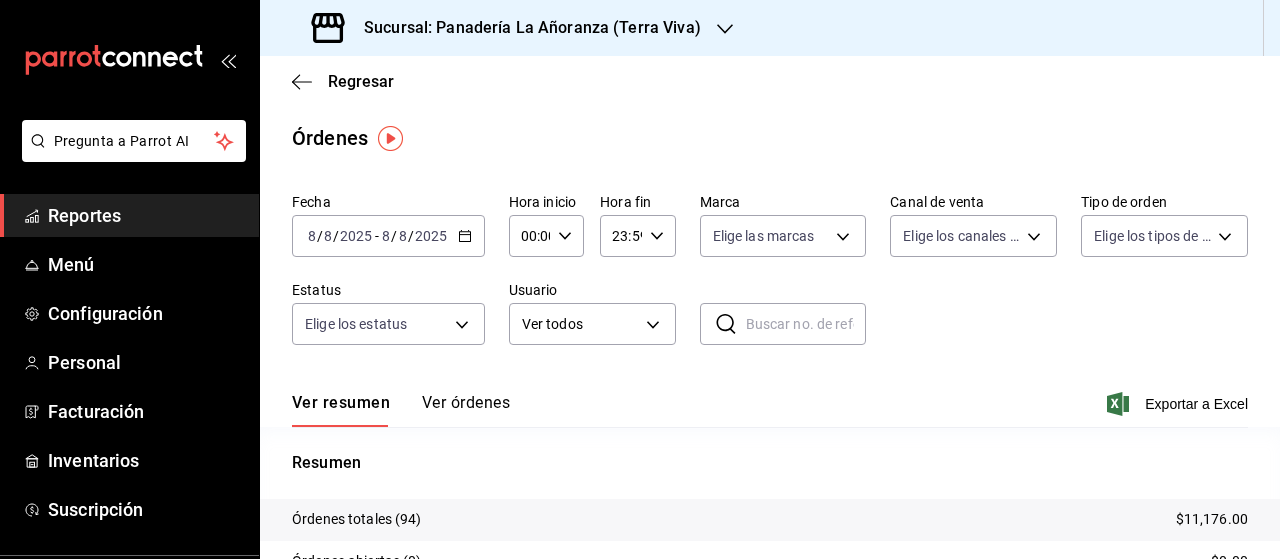 click on "Reportes" at bounding box center (145, 215) 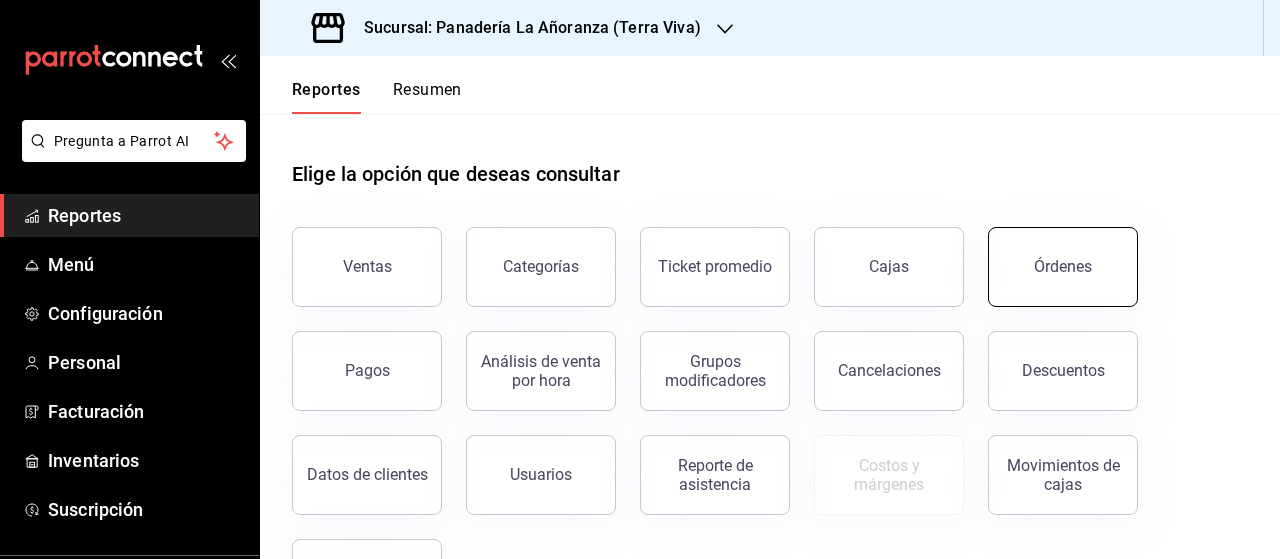 click on "Órdenes" at bounding box center [1063, 266] 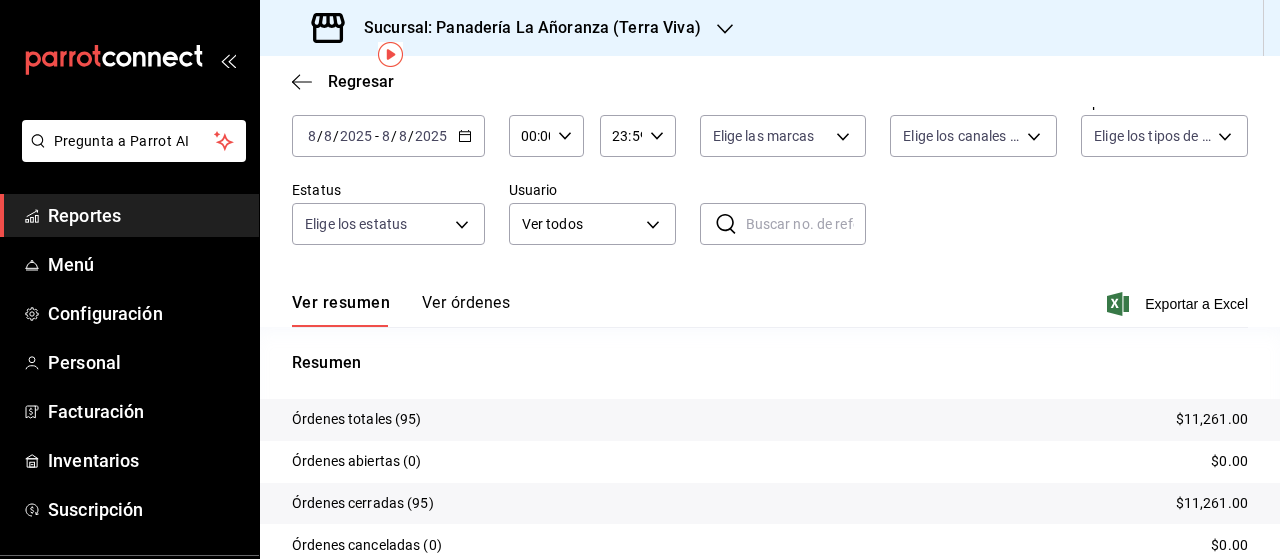 scroll, scrollTop: 0, scrollLeft: 0, axis: both 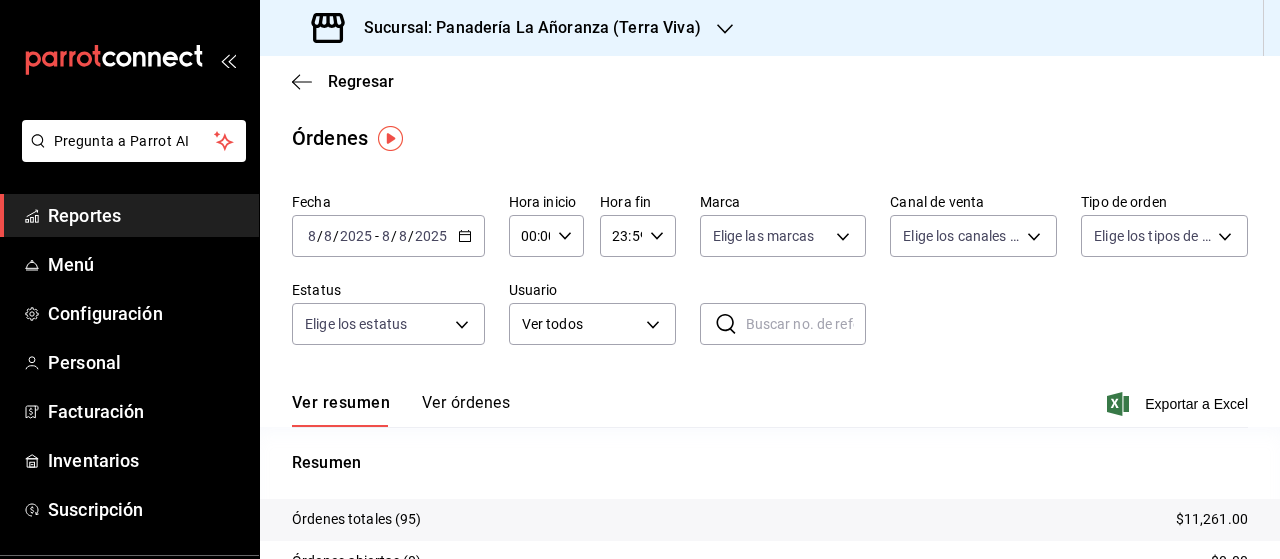 click on "Sucursal: Panadería La Añoranza (Terra Viva)" at bounding box center (524, 28) 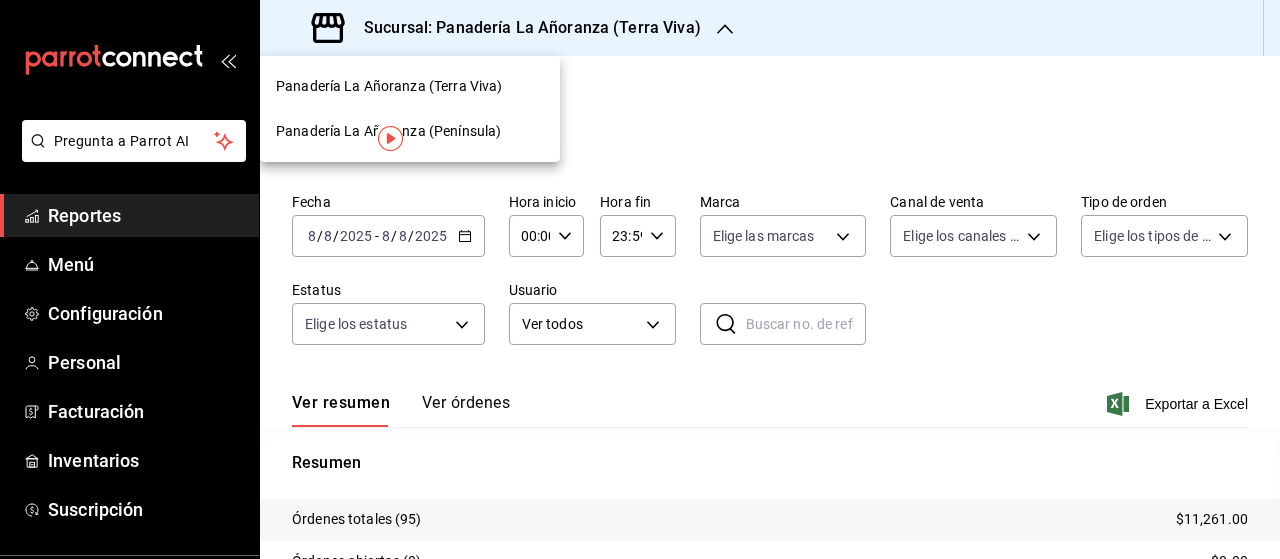 click on "Panadería La Añoranza (Península)" at bounding box center (388, 131) 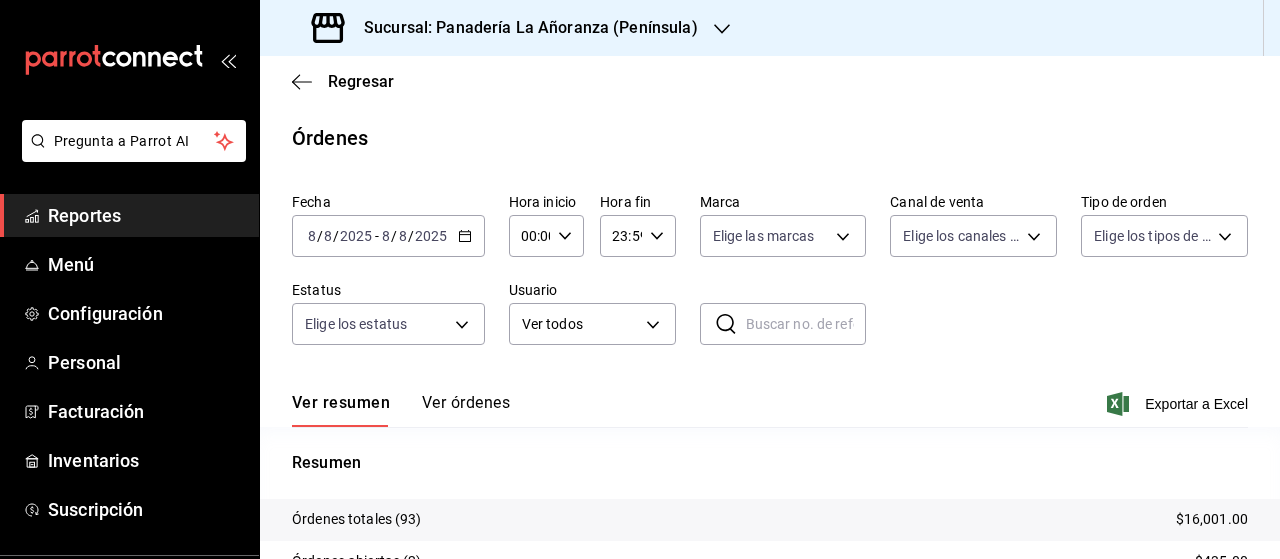 scroll, scrollTop: 100, scrollLeft: 0, axis: vertical 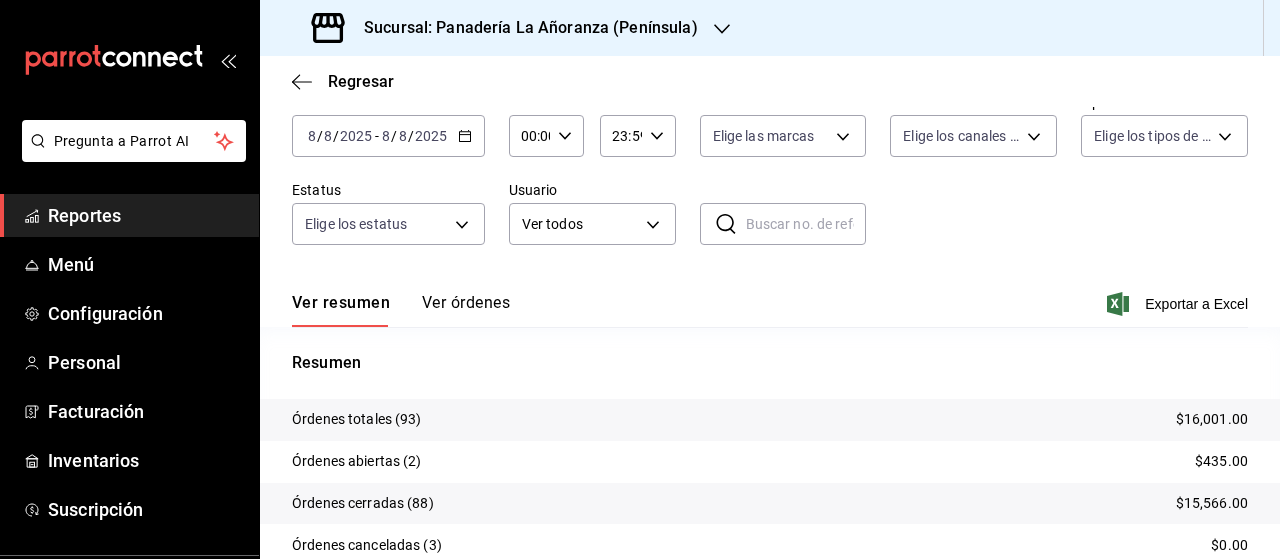 click on "Reportes" at bounding box center [145, 215] 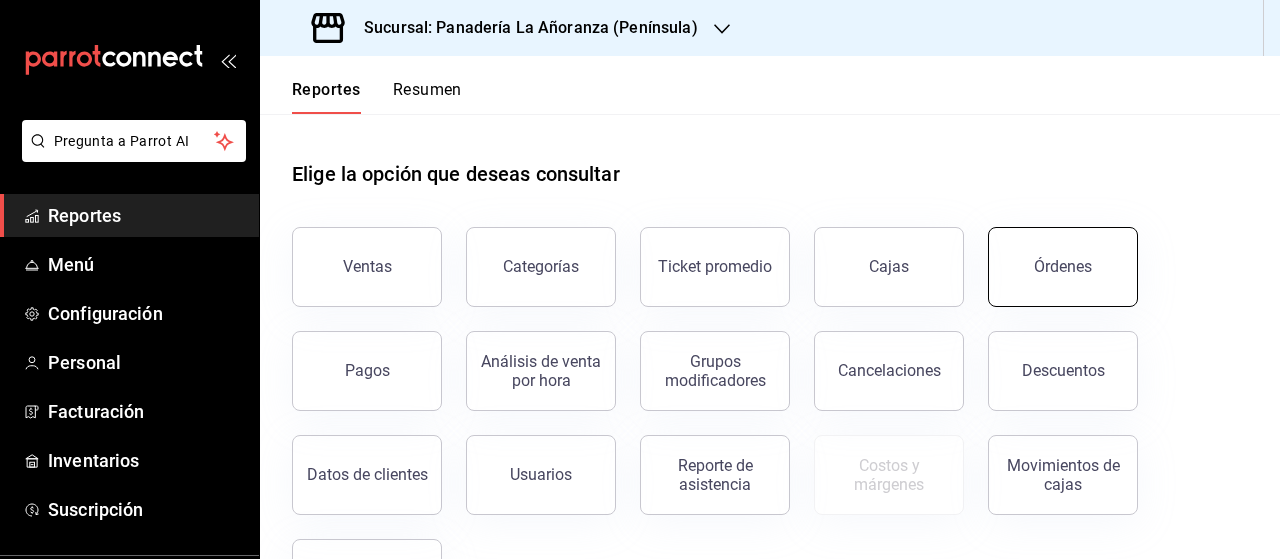 click on "Órdenes" at bounding box center [1063, 267] 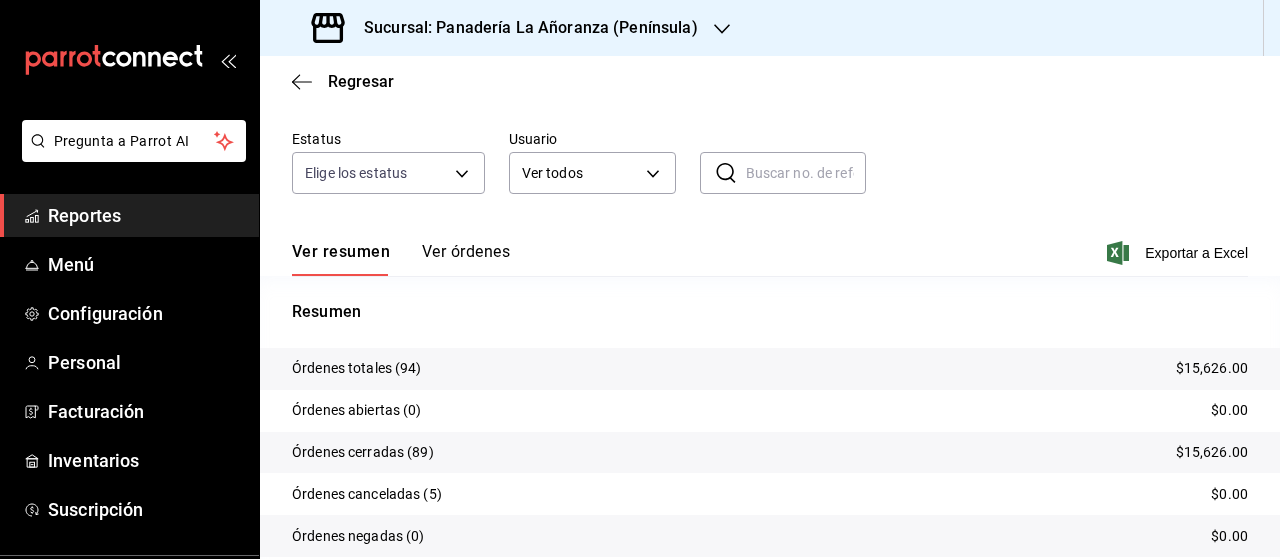 scroll, scrollTop: 200, scrollLeft: 0, axis: vertical 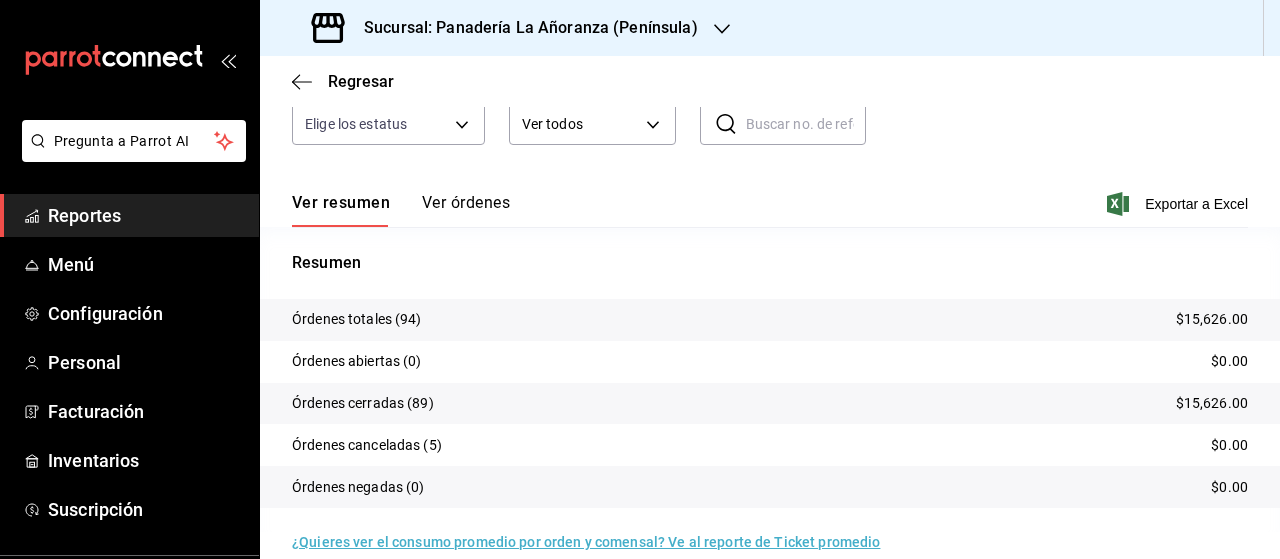 click 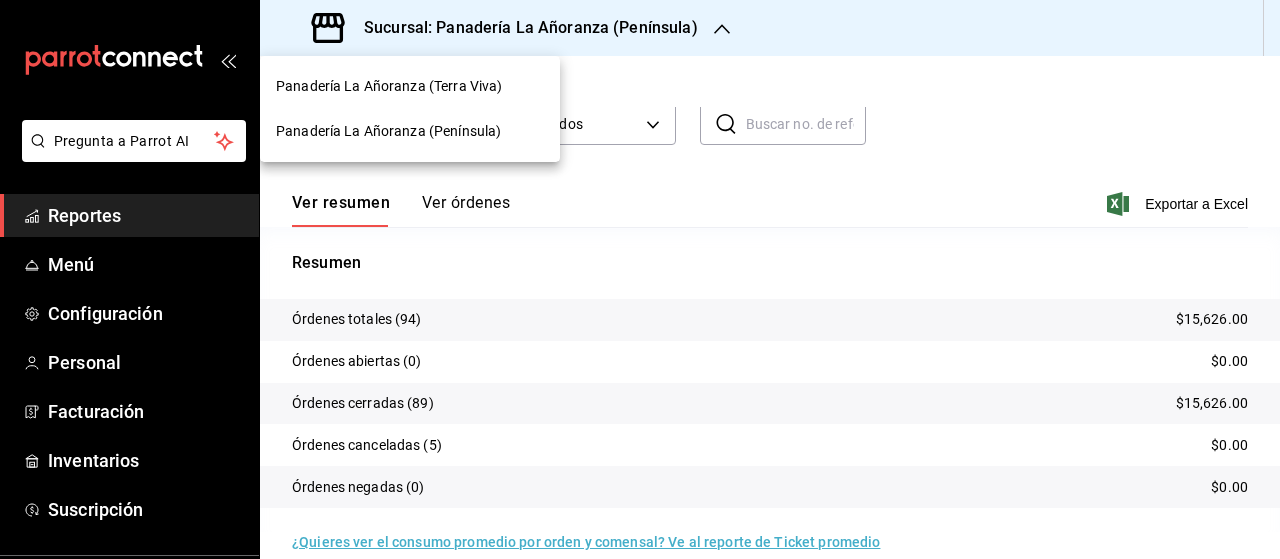 click on "Panadería La Añoranza (Terra Viva)" at bounding box center [389, 86] 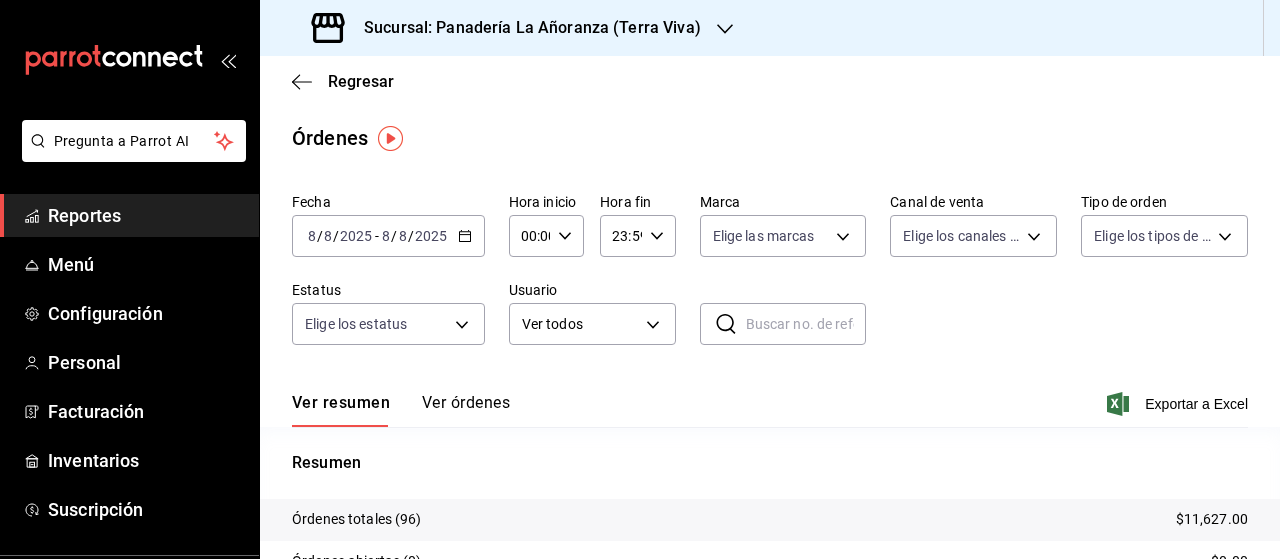 click on "Reportes" at bounding box center [145, 215] 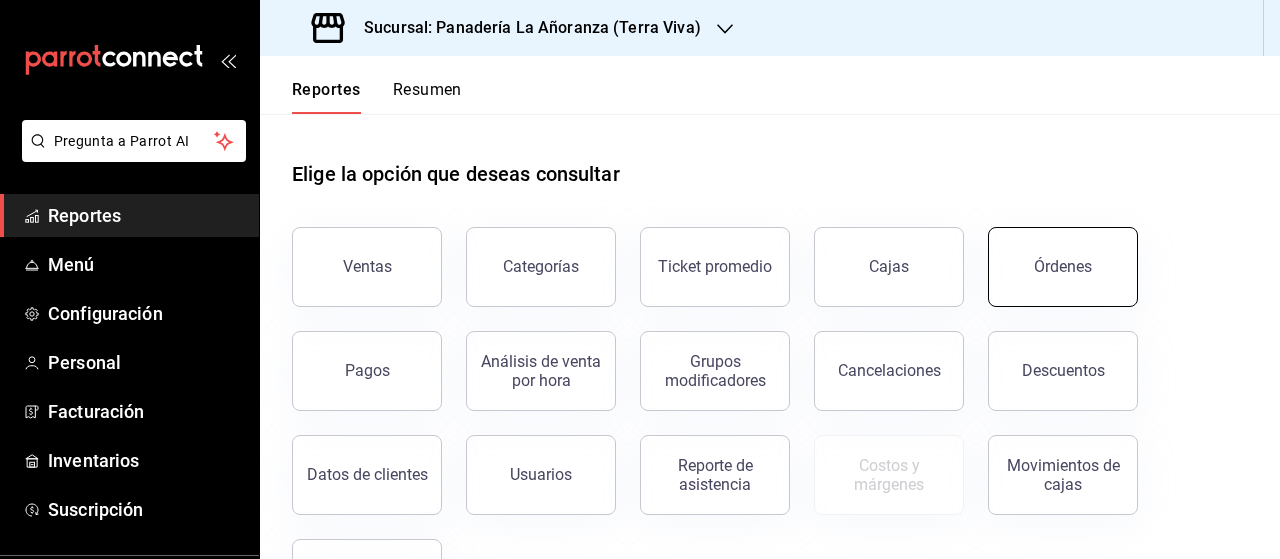 click on "Órdenes" at bounding box center [1063, 267] 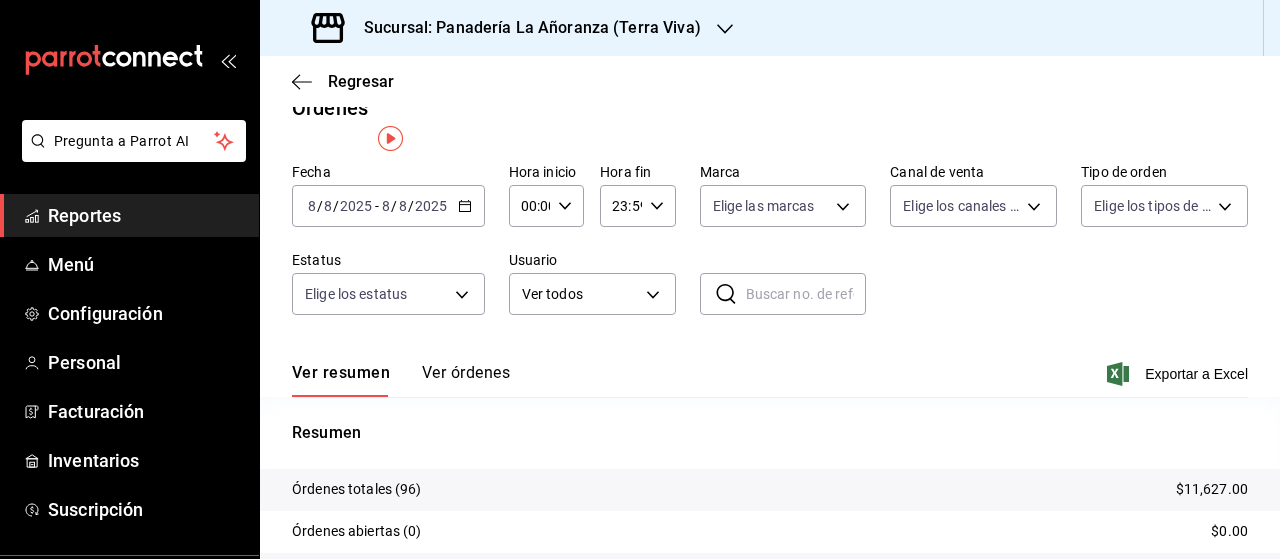 scroll, scrollTop: 0, scrollLeft: 0, axis: both 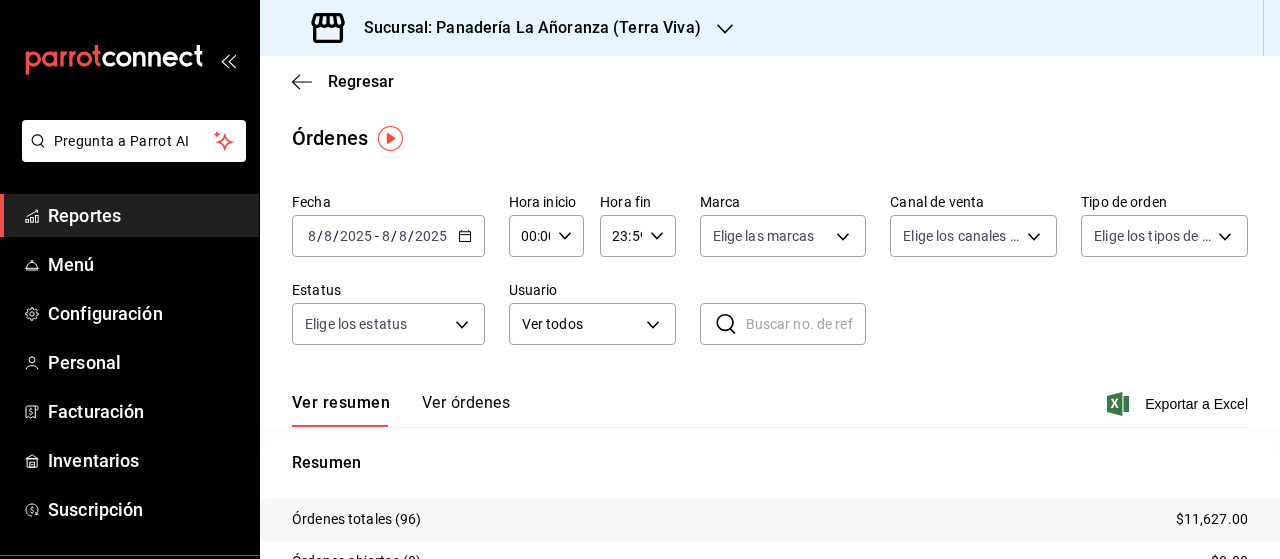click on "Sucursal: Panadería La Añoranza (Terra Viva)" at bounding box center (524, 28) 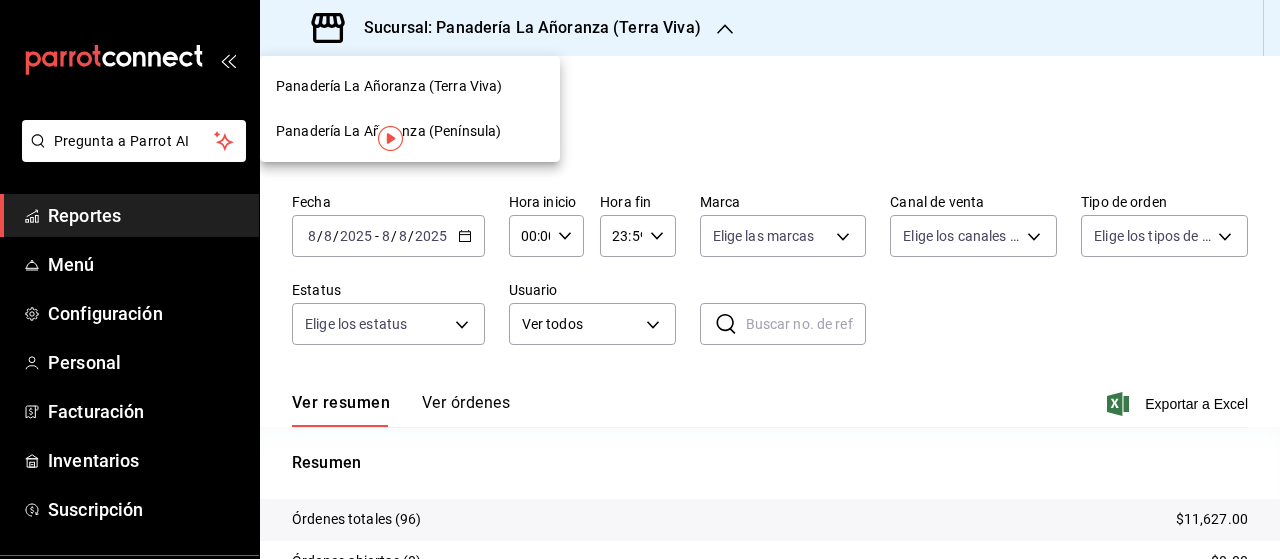 click on "Panadería La Añoranza (Península)" at bounding box center [388, 131] 